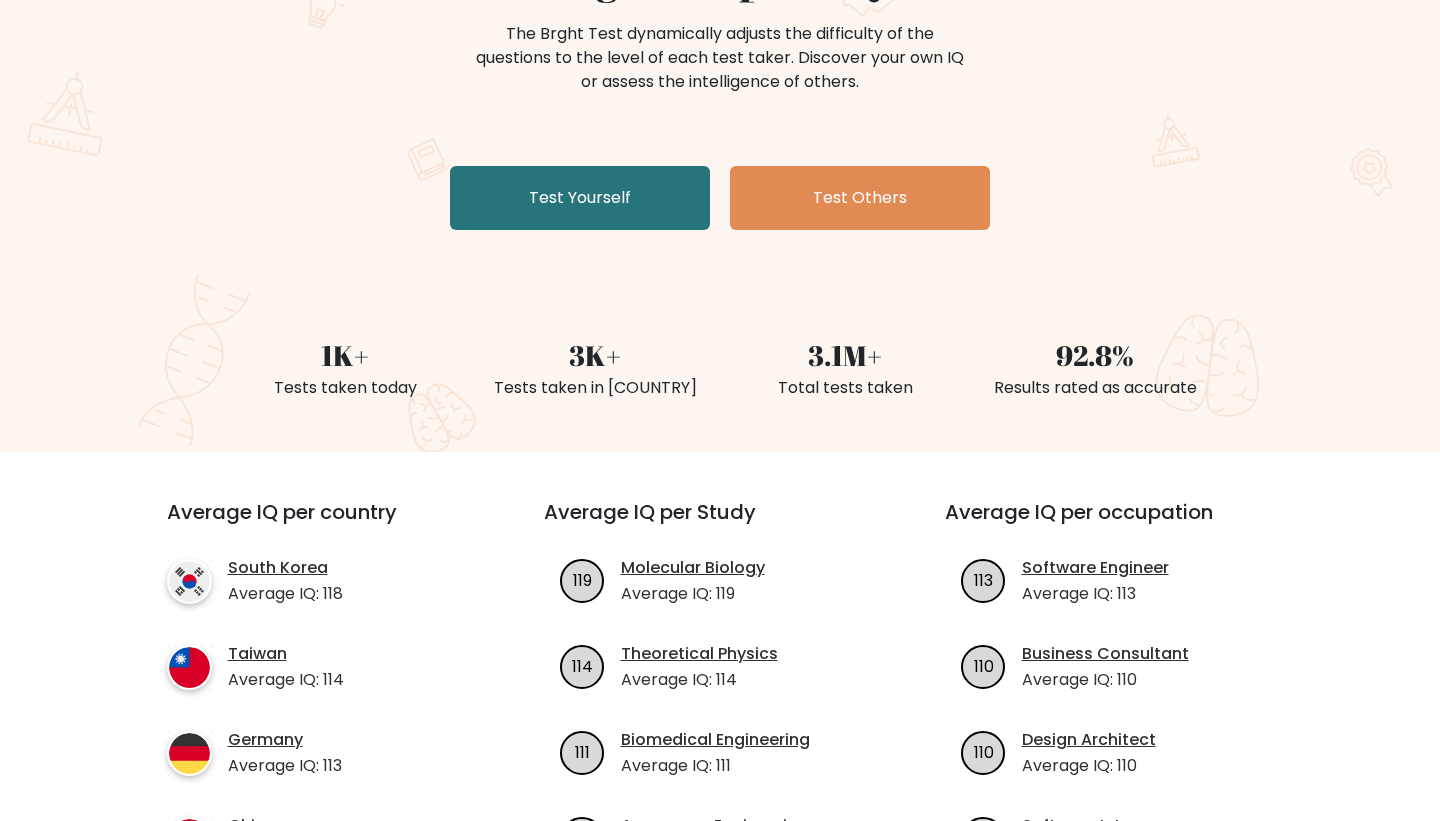 scroll, scrollTop: 284, scrollLeft: 0, axis: vertical 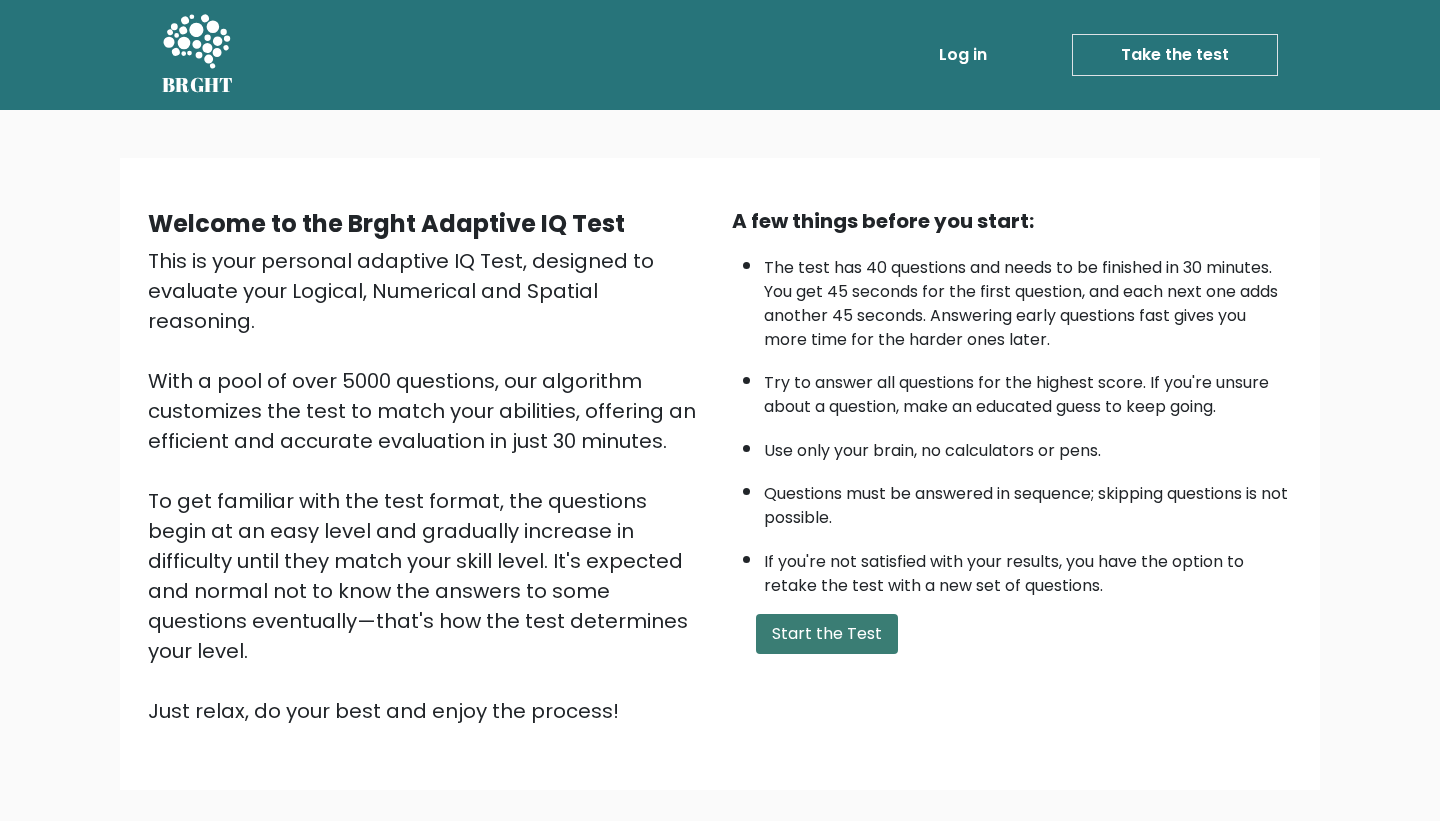 click on "Start the Test" at bounding box center [827, 634] 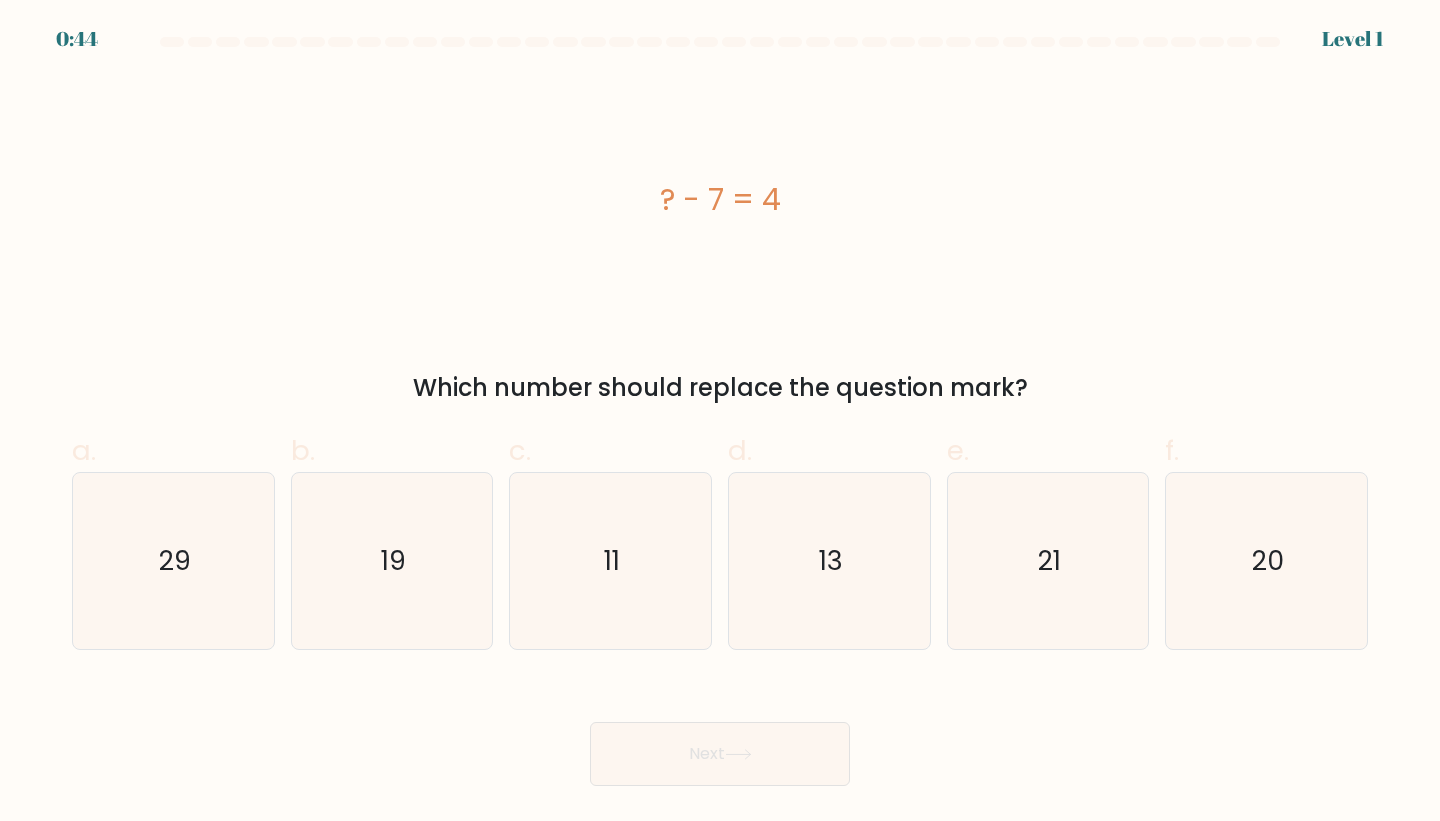 scroll, scrollTop: 0, scrollLeft: 0, axis: both 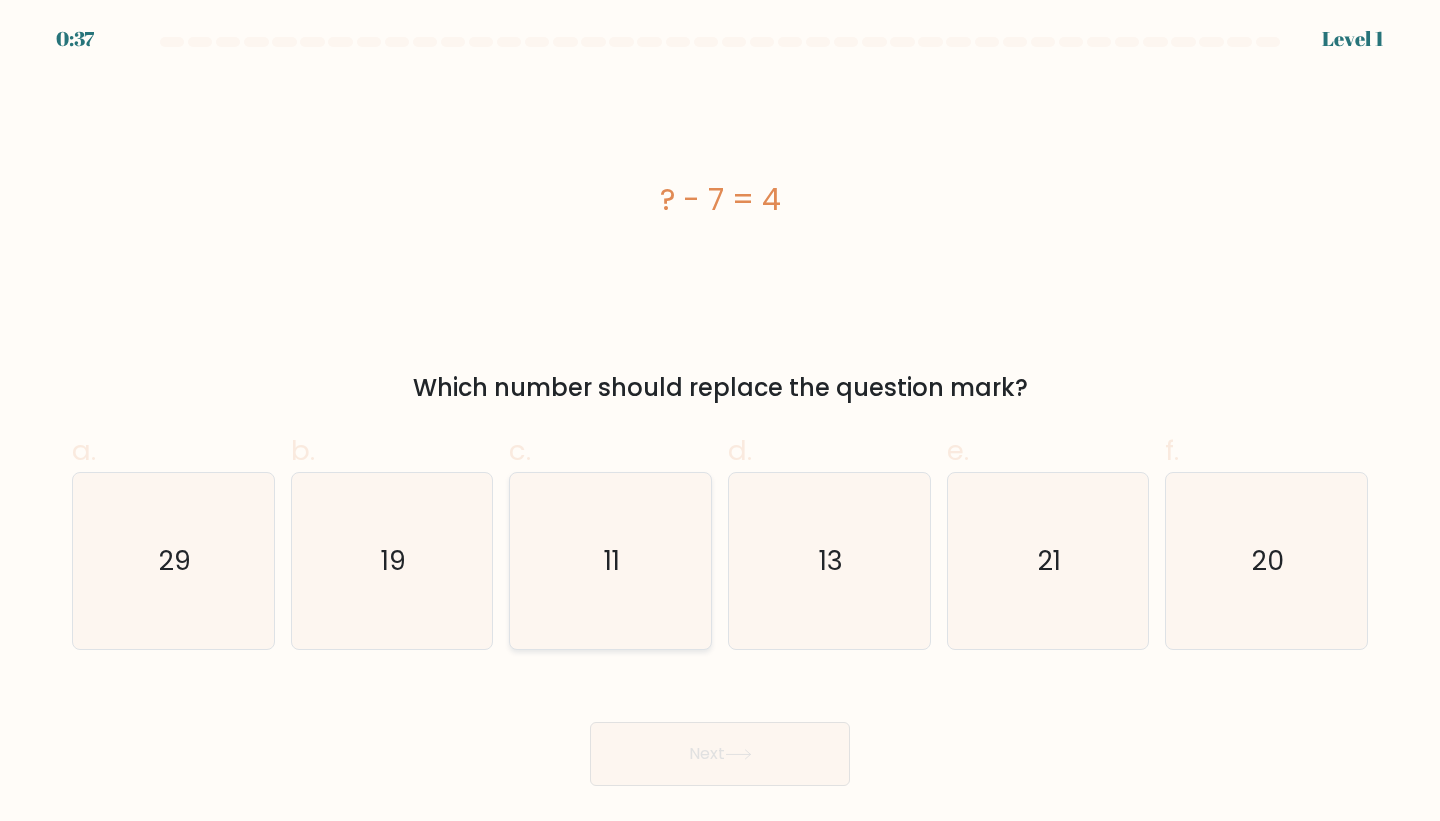 click on "c.
11" at bounding box center (720, 417) 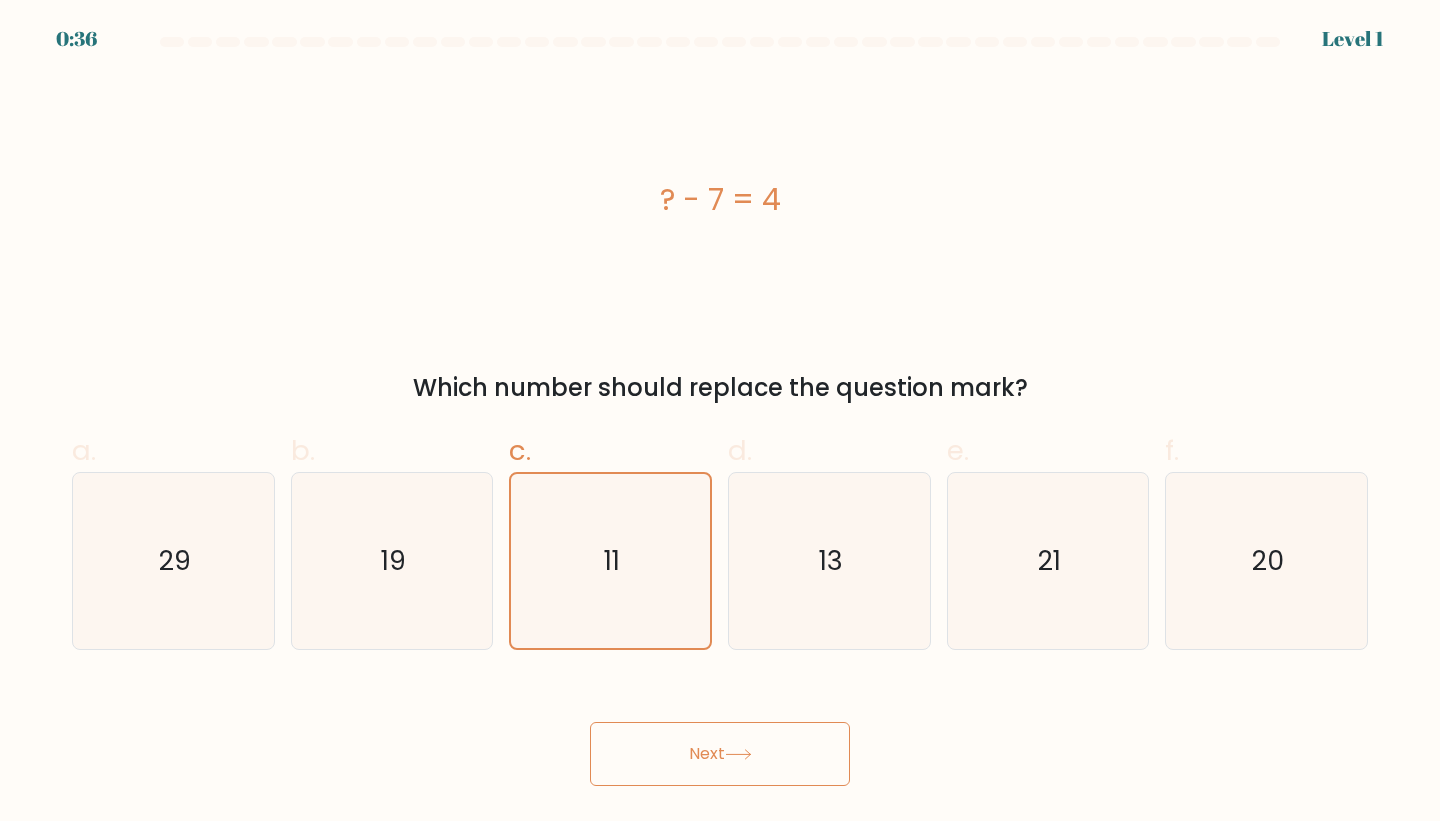 click at bounding box center (738, 754) 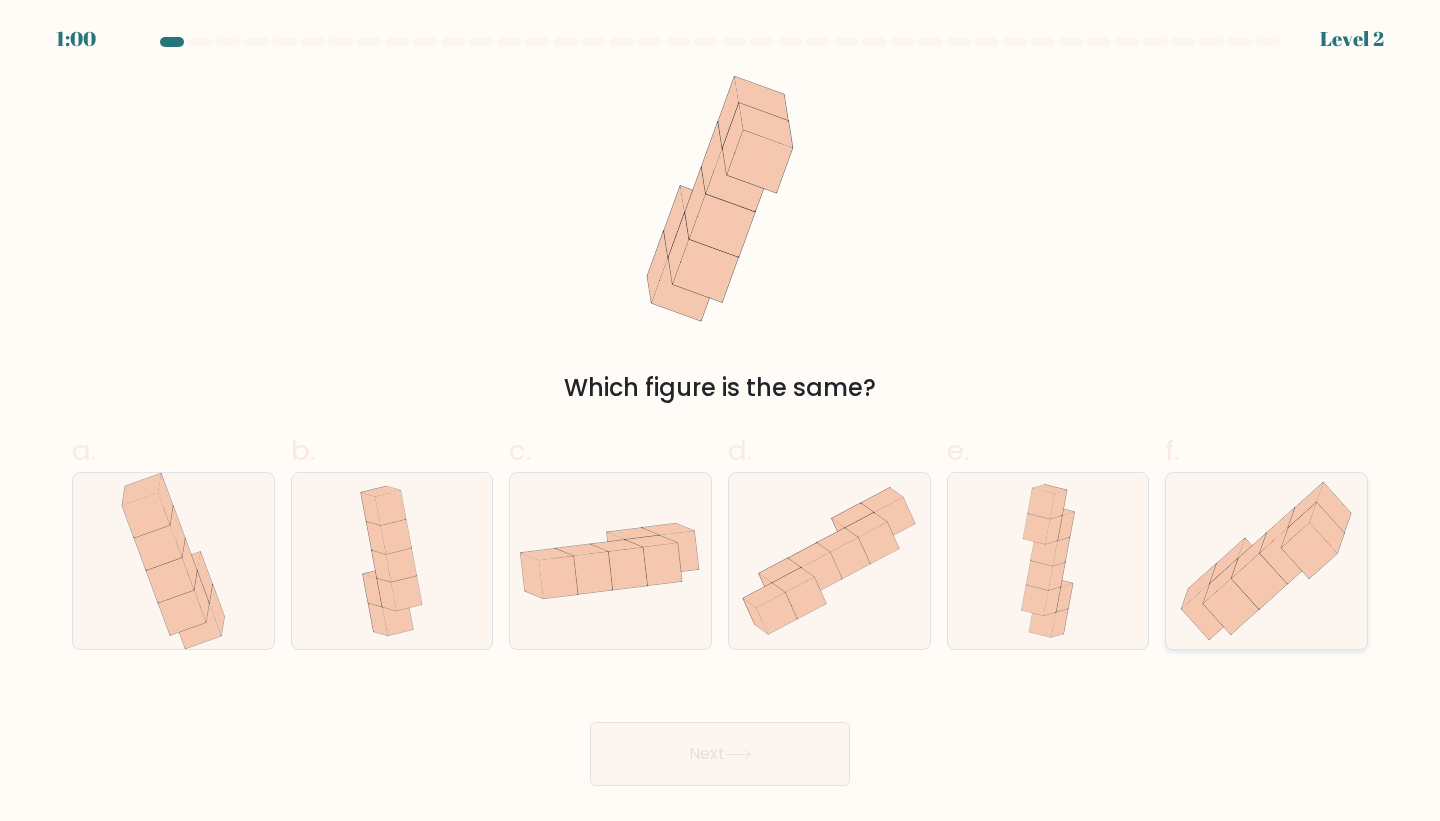 click at bounding box center (1259, 581) 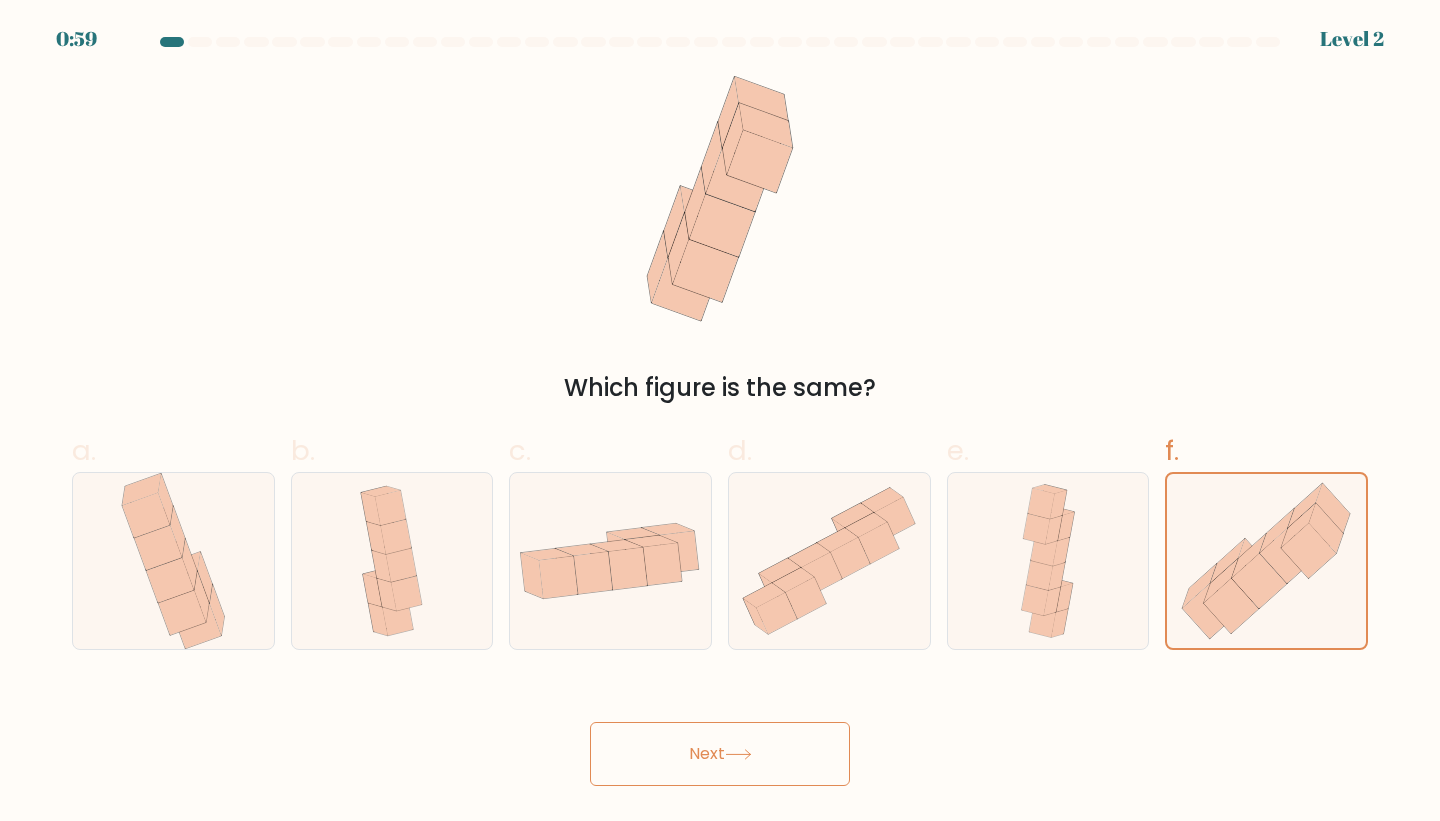 click on "Next" at bounding box center [720, 754] 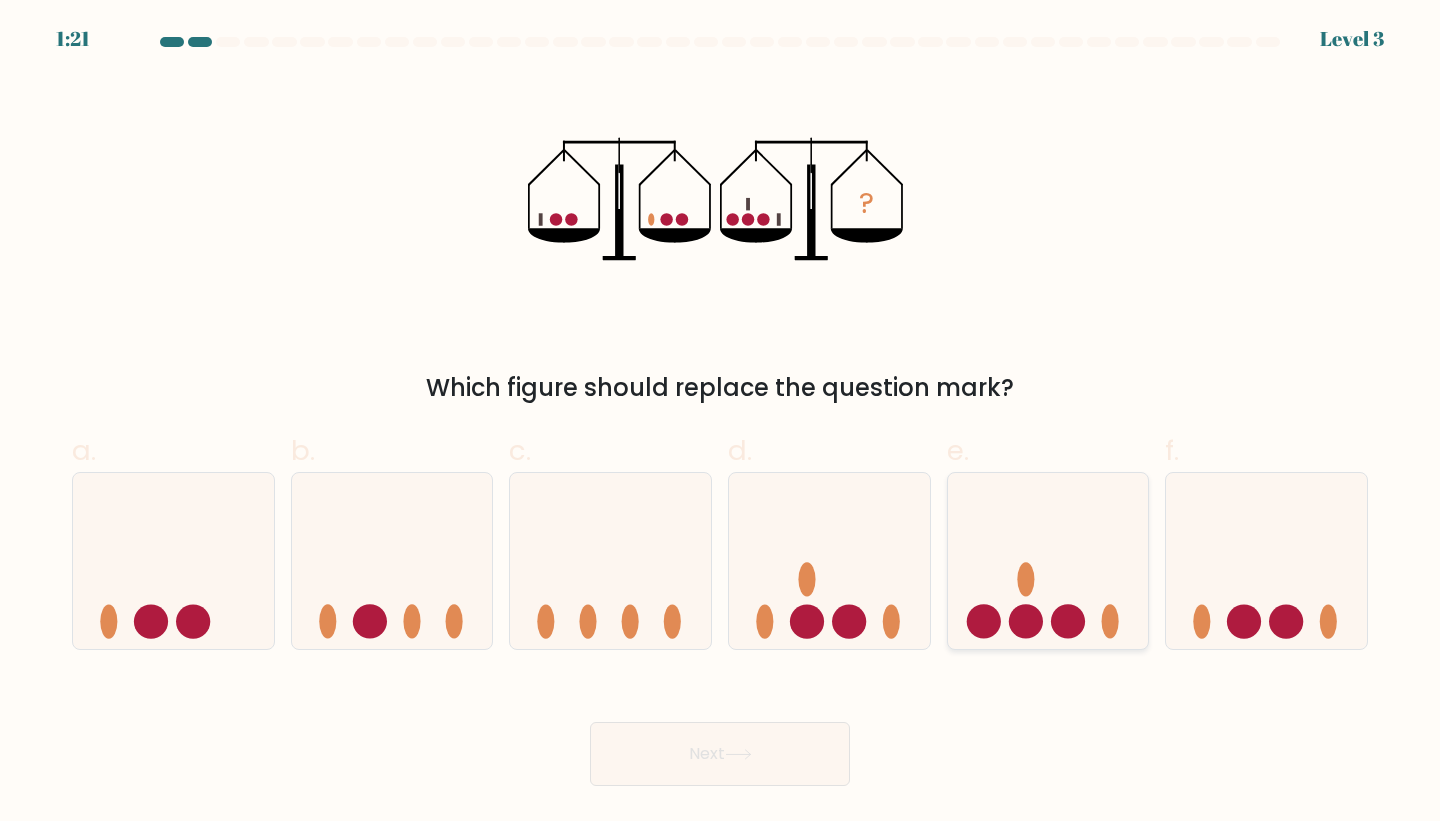 click at bounding box center [1048, 561] 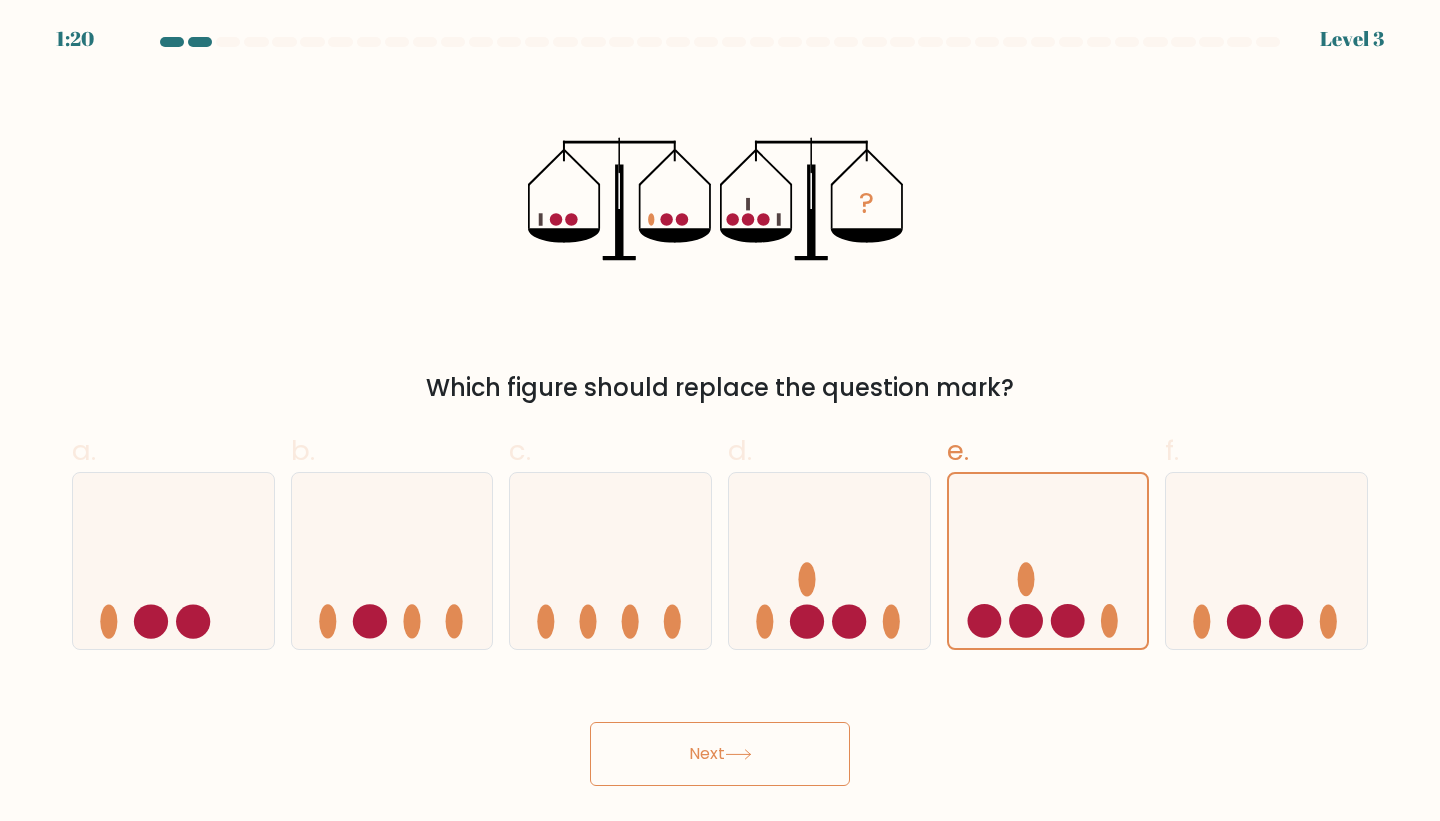 click on "Next" at bounding box center [720, 754] 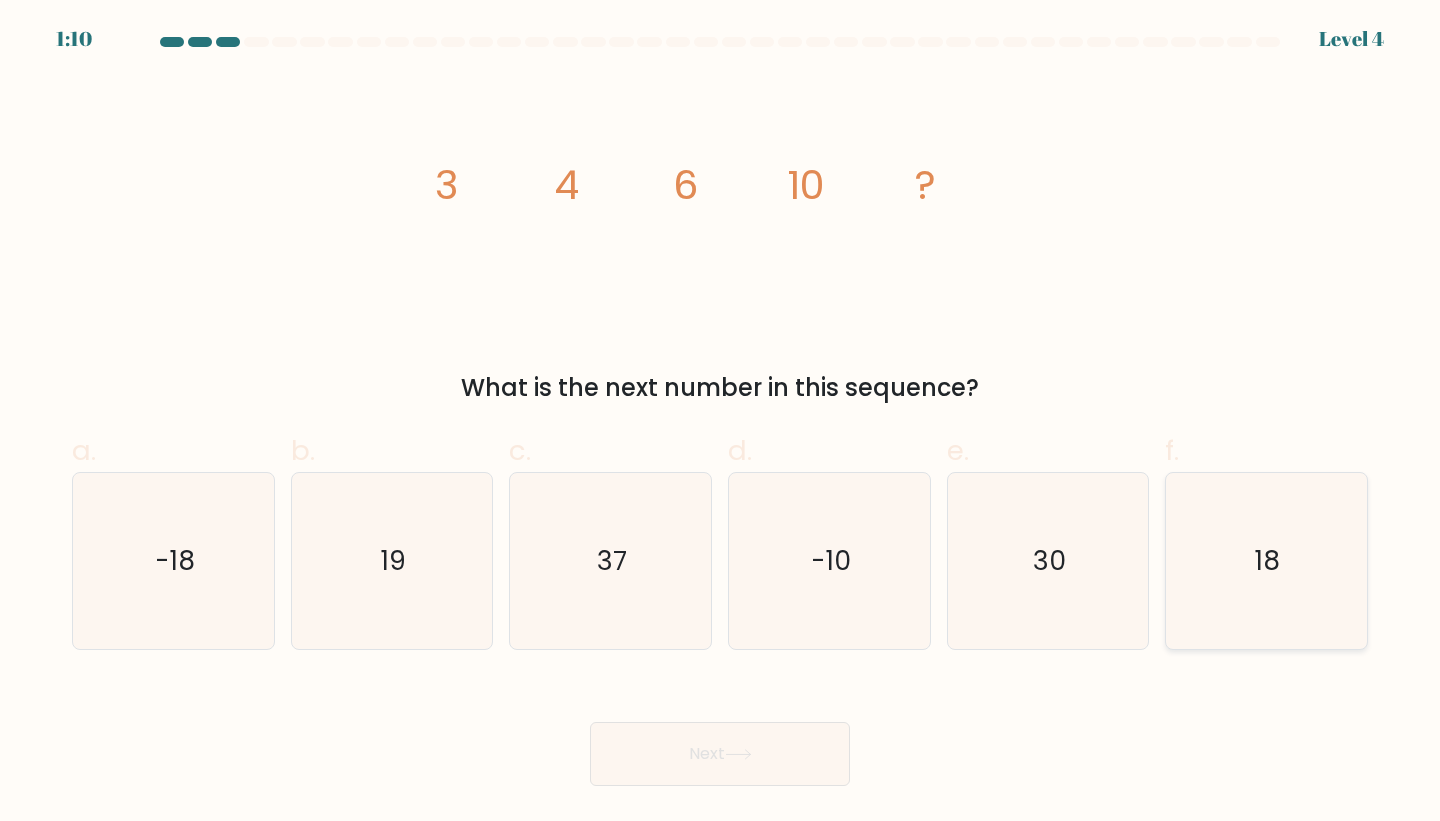 click on "18" at bounding box center (1268, 560) 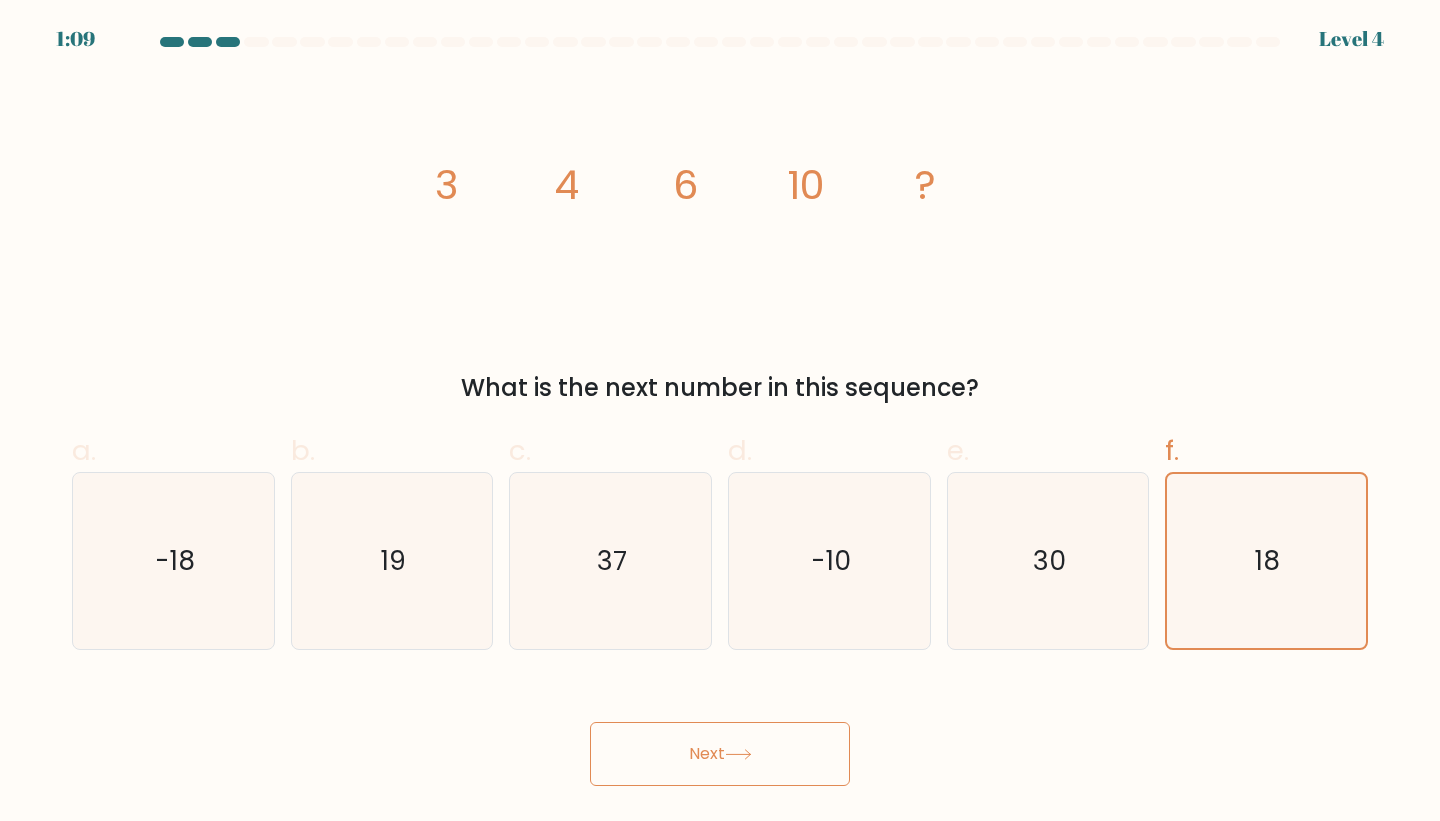 click on "Next" at bounding box center (720, 754) 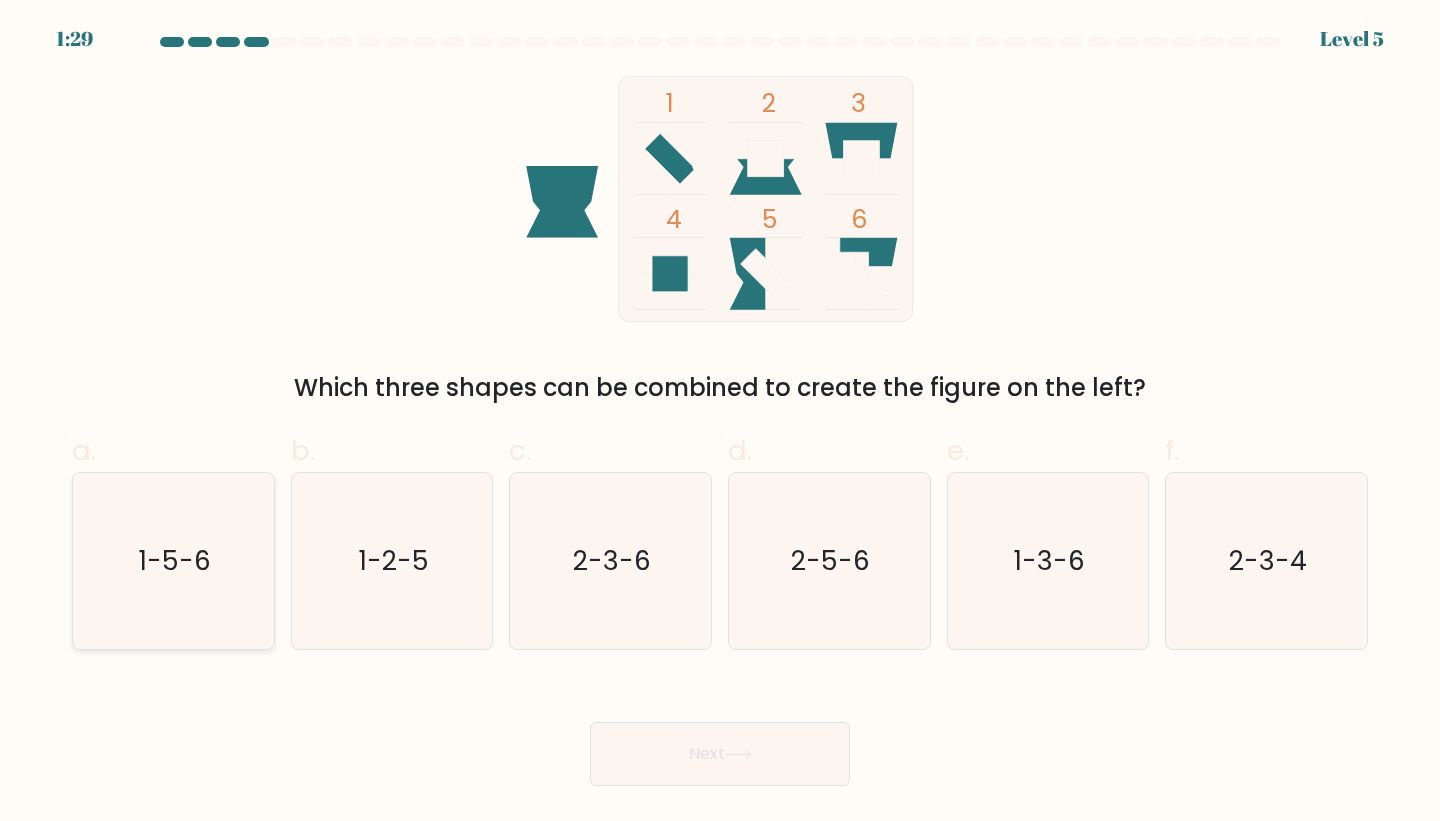 click on "1-5-6" at bounding box center [173, 561] 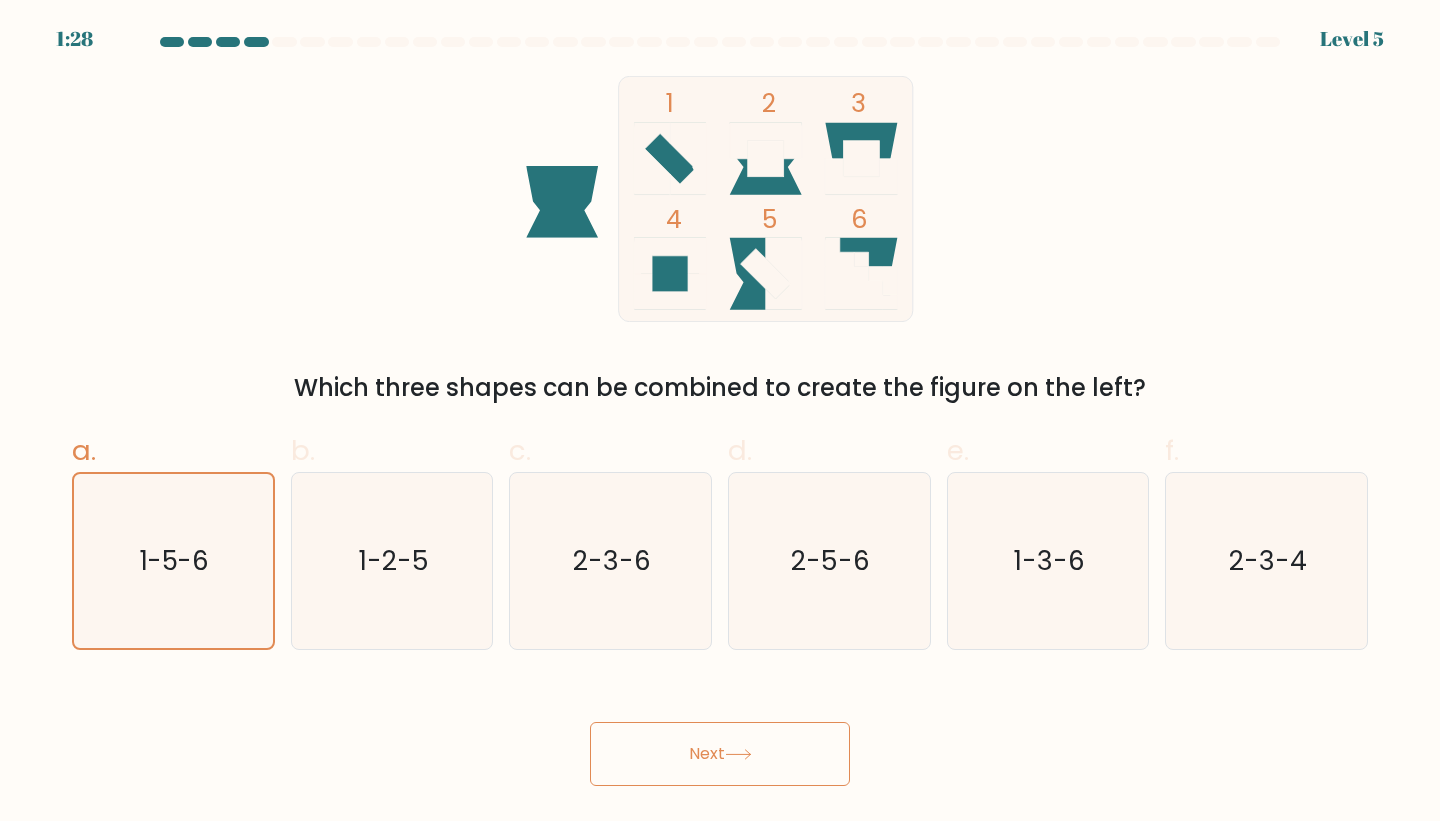 click on "Next" at bounding box center (720, 754) 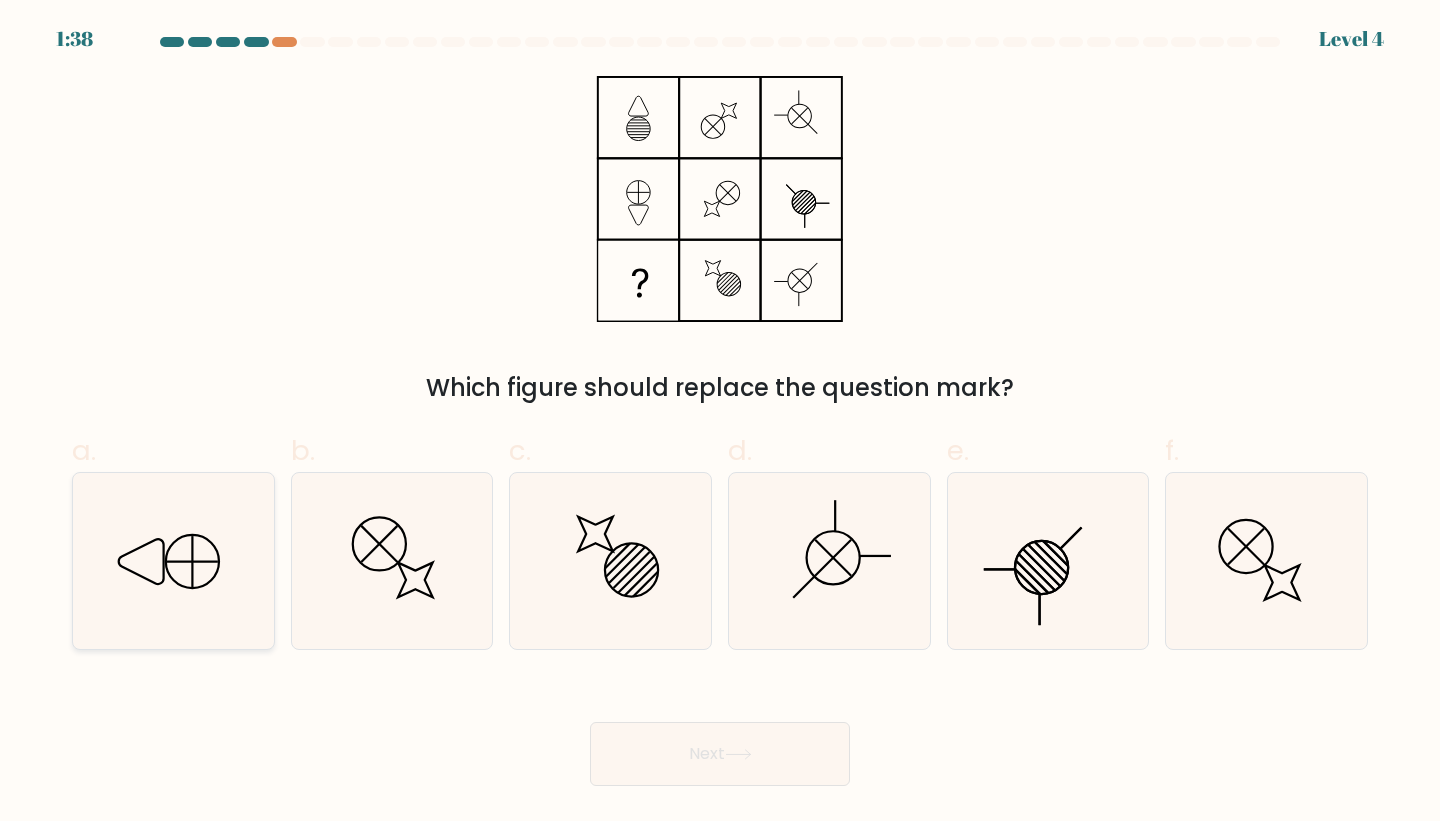 click at bounding box center [173, 561] 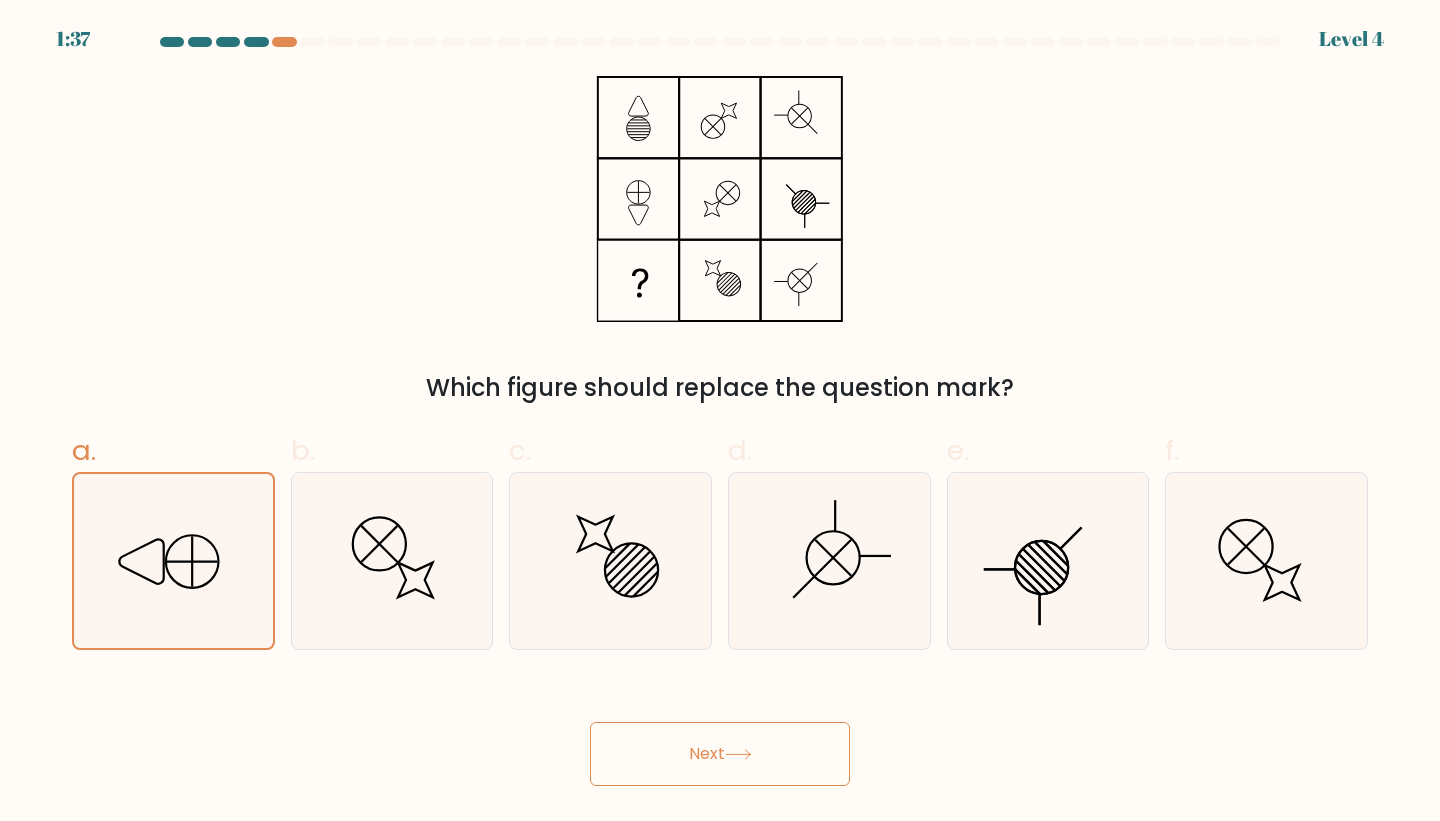 click on "Next" at bounding box center [720, 754] 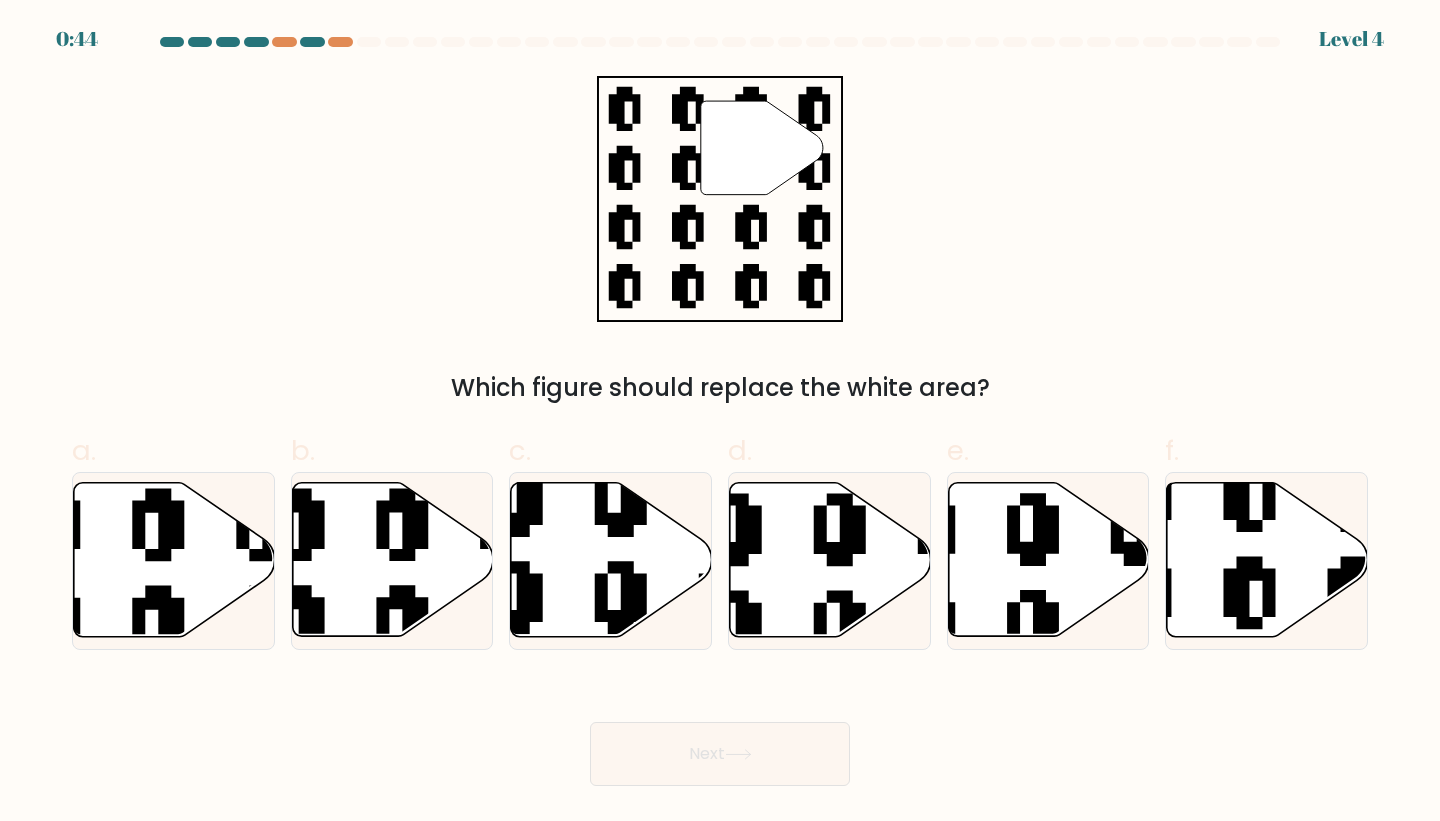 scroll, scrollTop: 0, scrollLeft: 0, axis: both 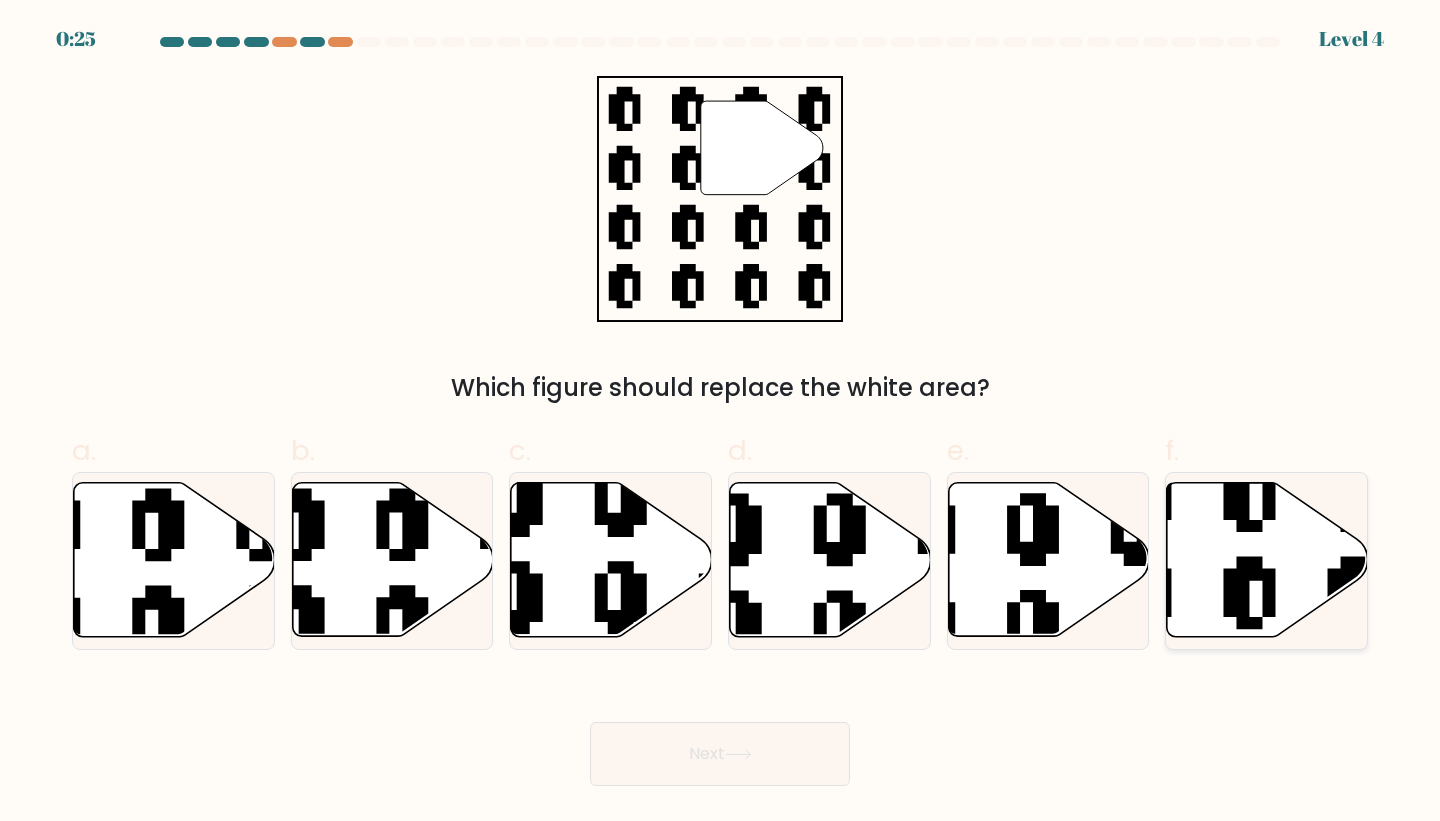 click at bounding box center (1198, 642) 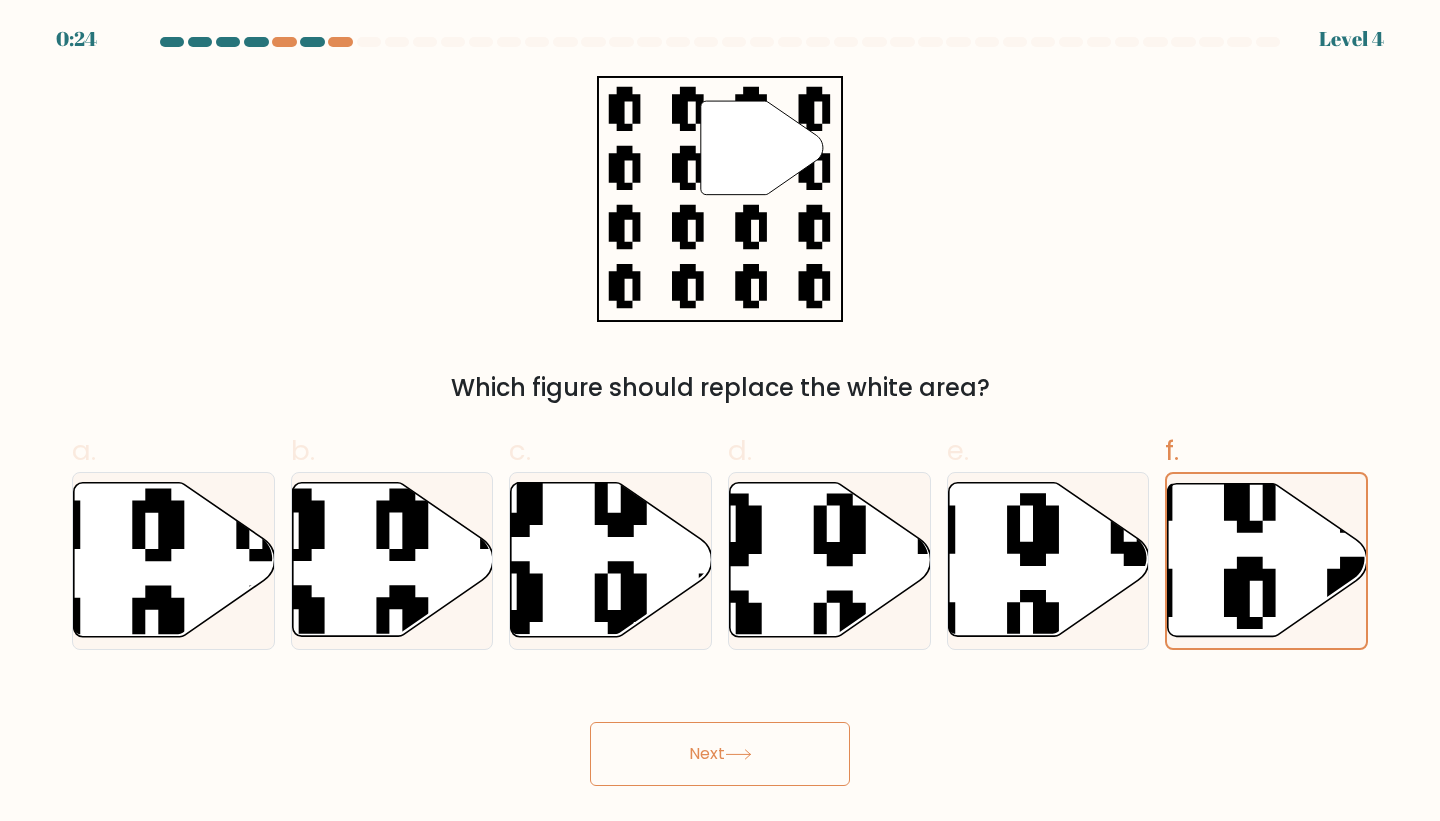 click on "Next" at bounding box center [720, 754] 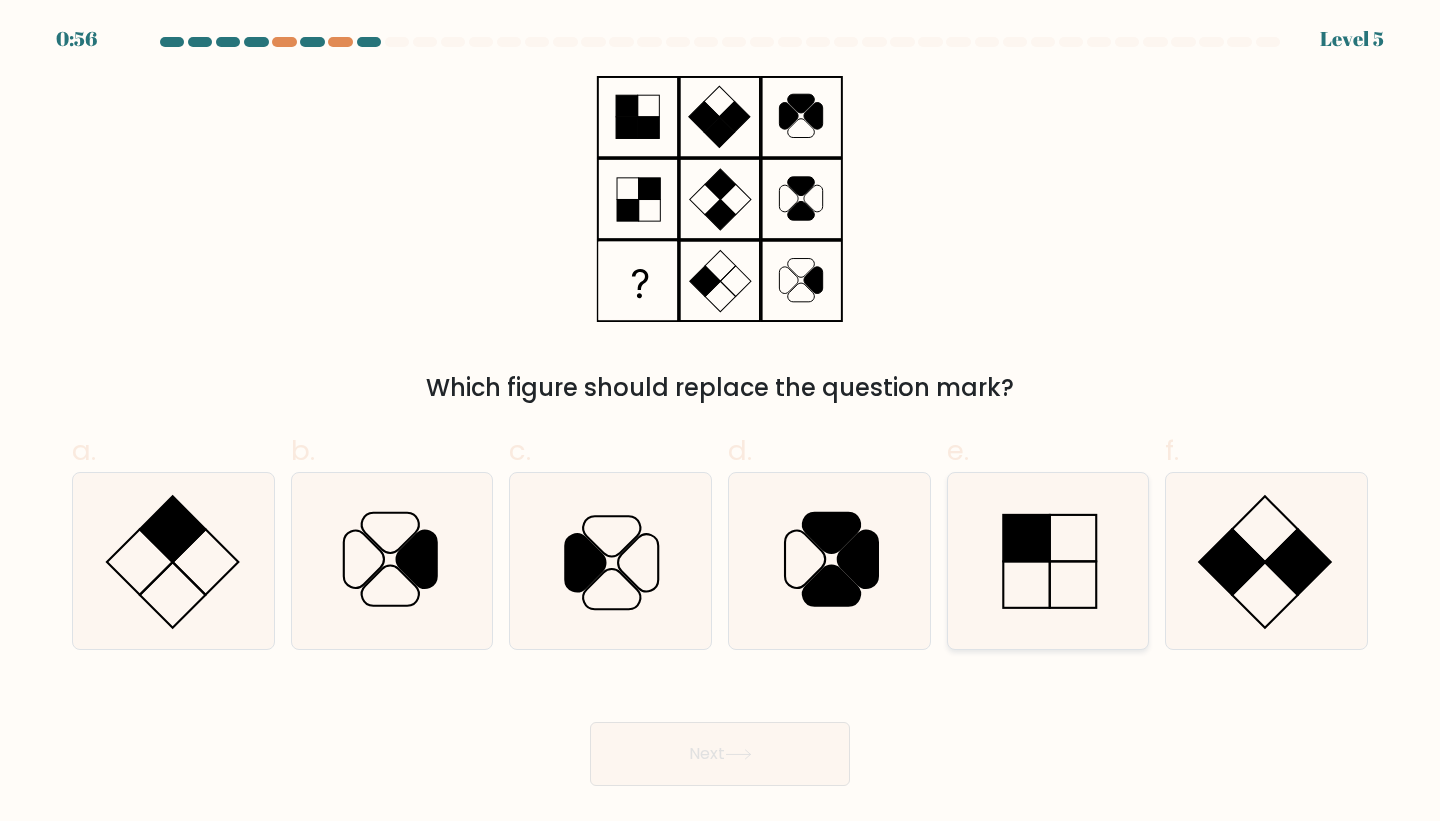 click at bounding box center [1073, 584] 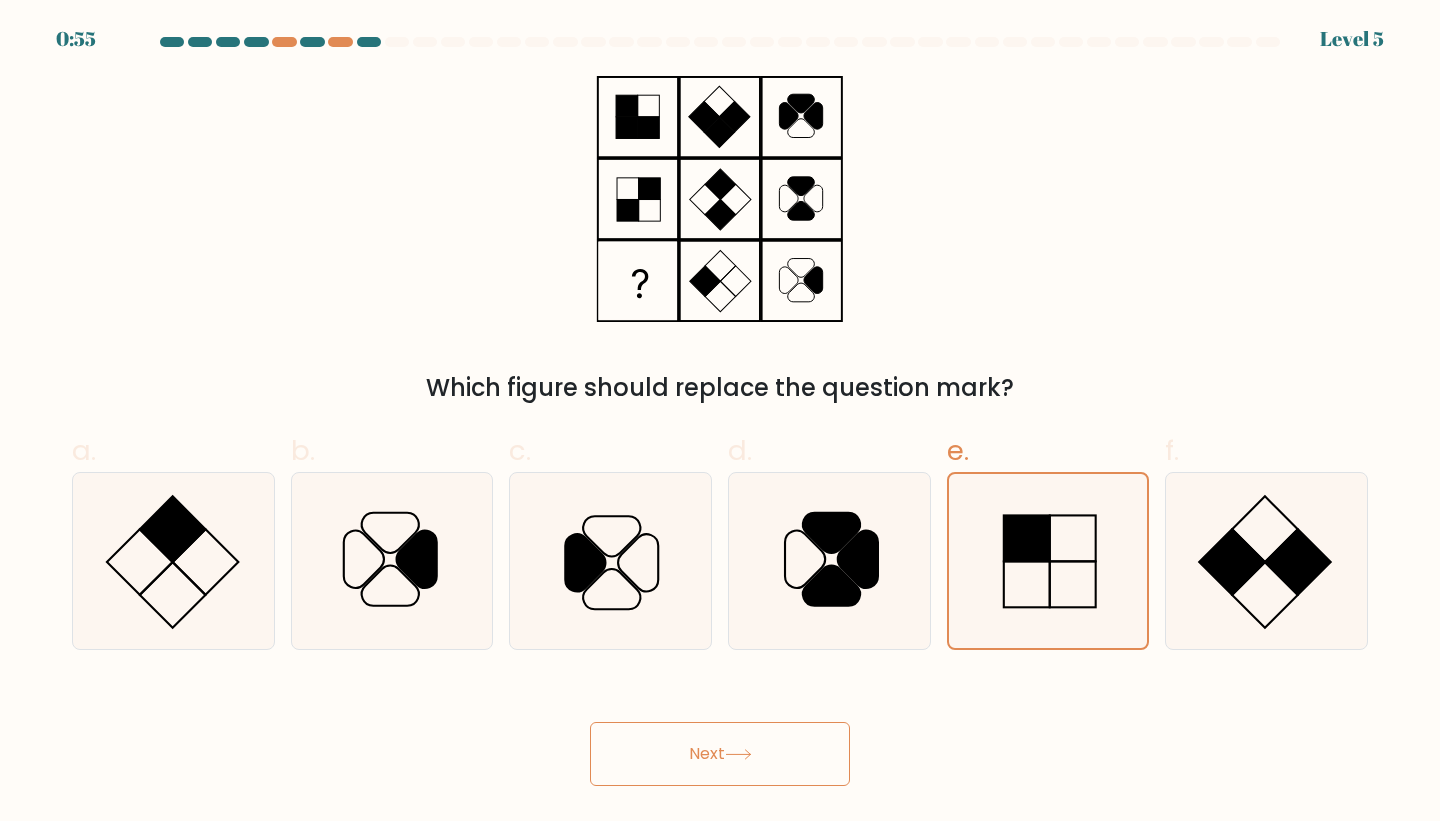 click on "Next" at bounding box center (720, 754) 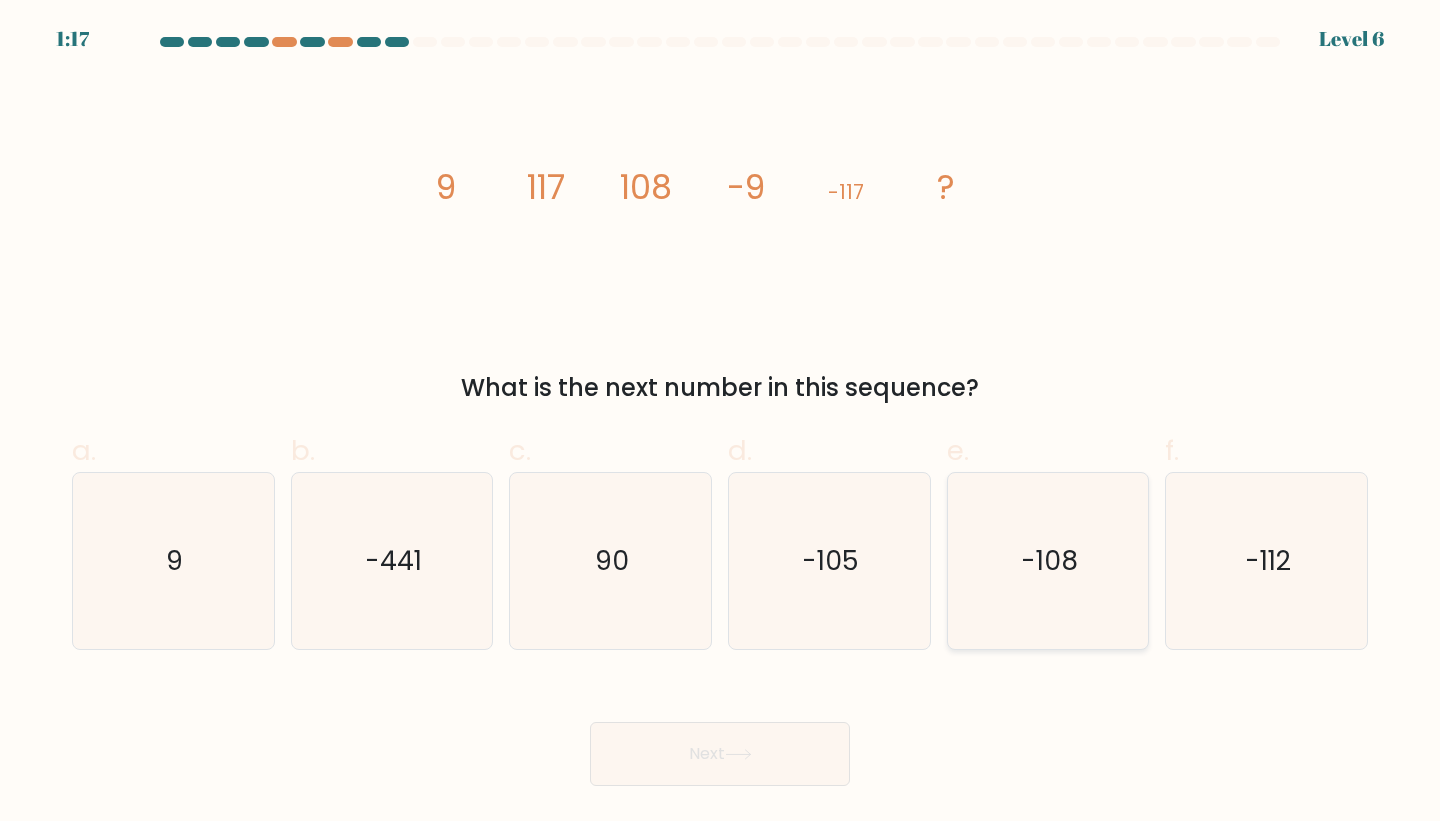 click on "-108" at bounding box center (1049, 560) 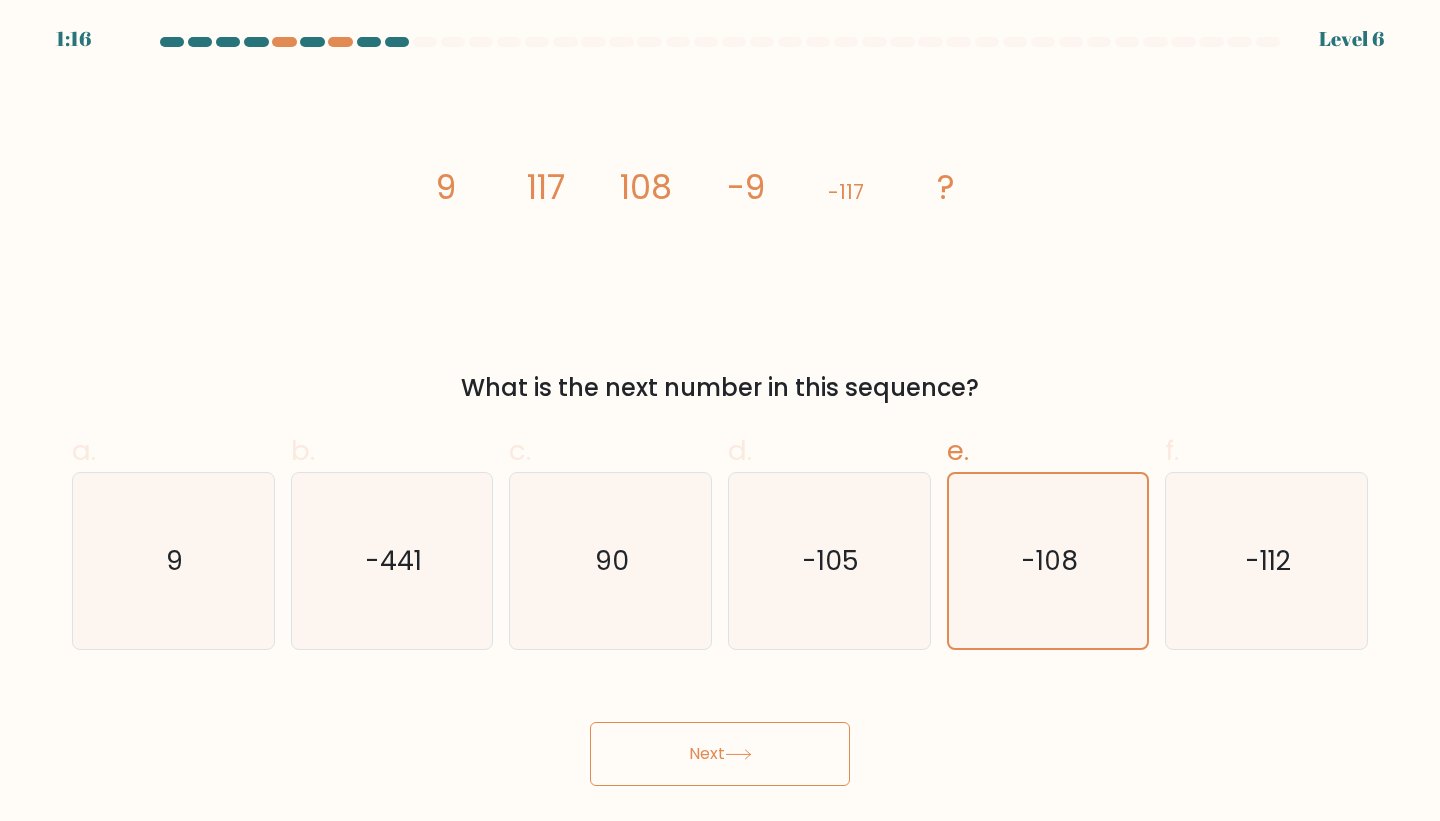 click on "Next" at bounding box center (720, 754) 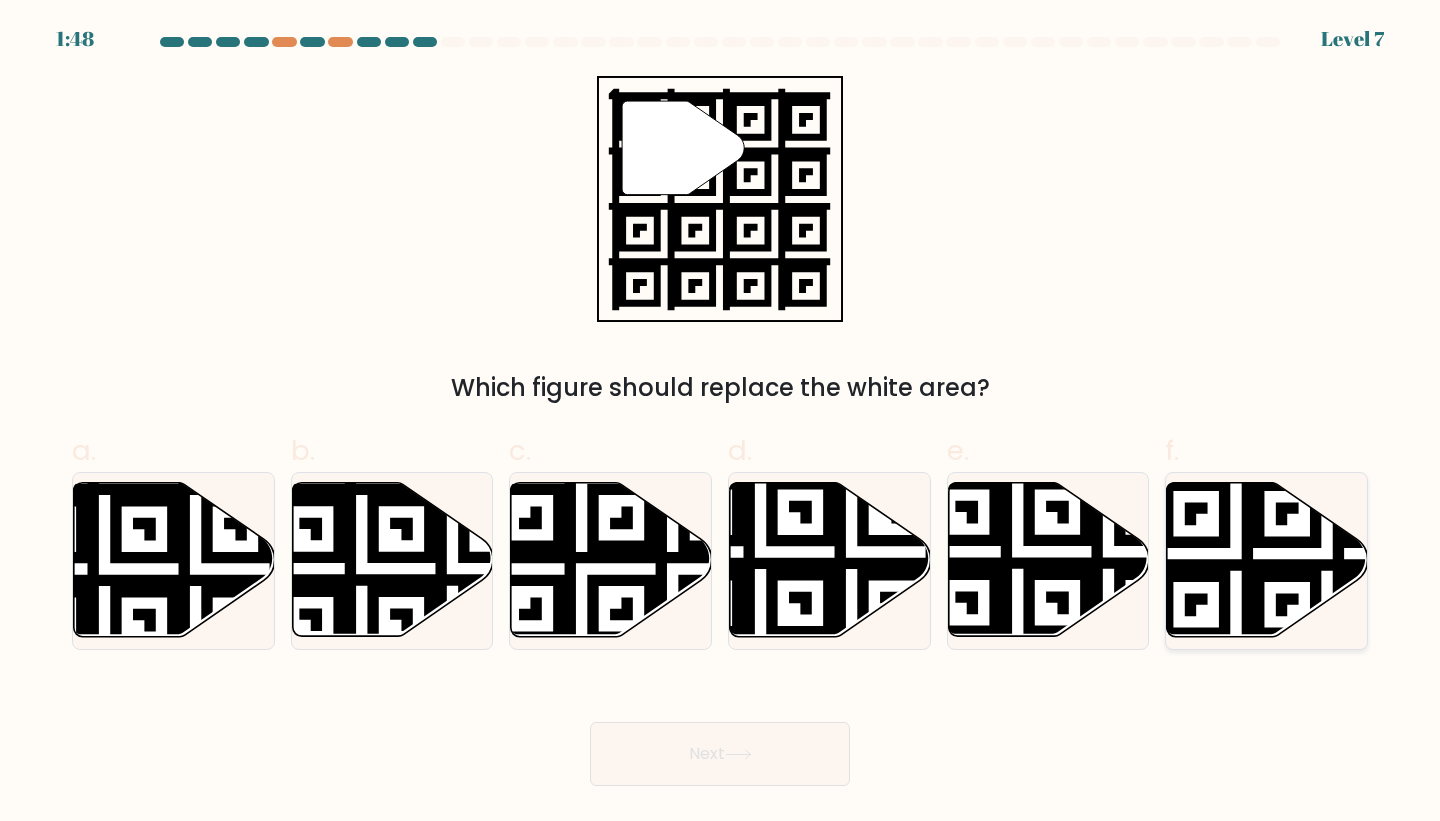 click at bounding box center (1327, 645) 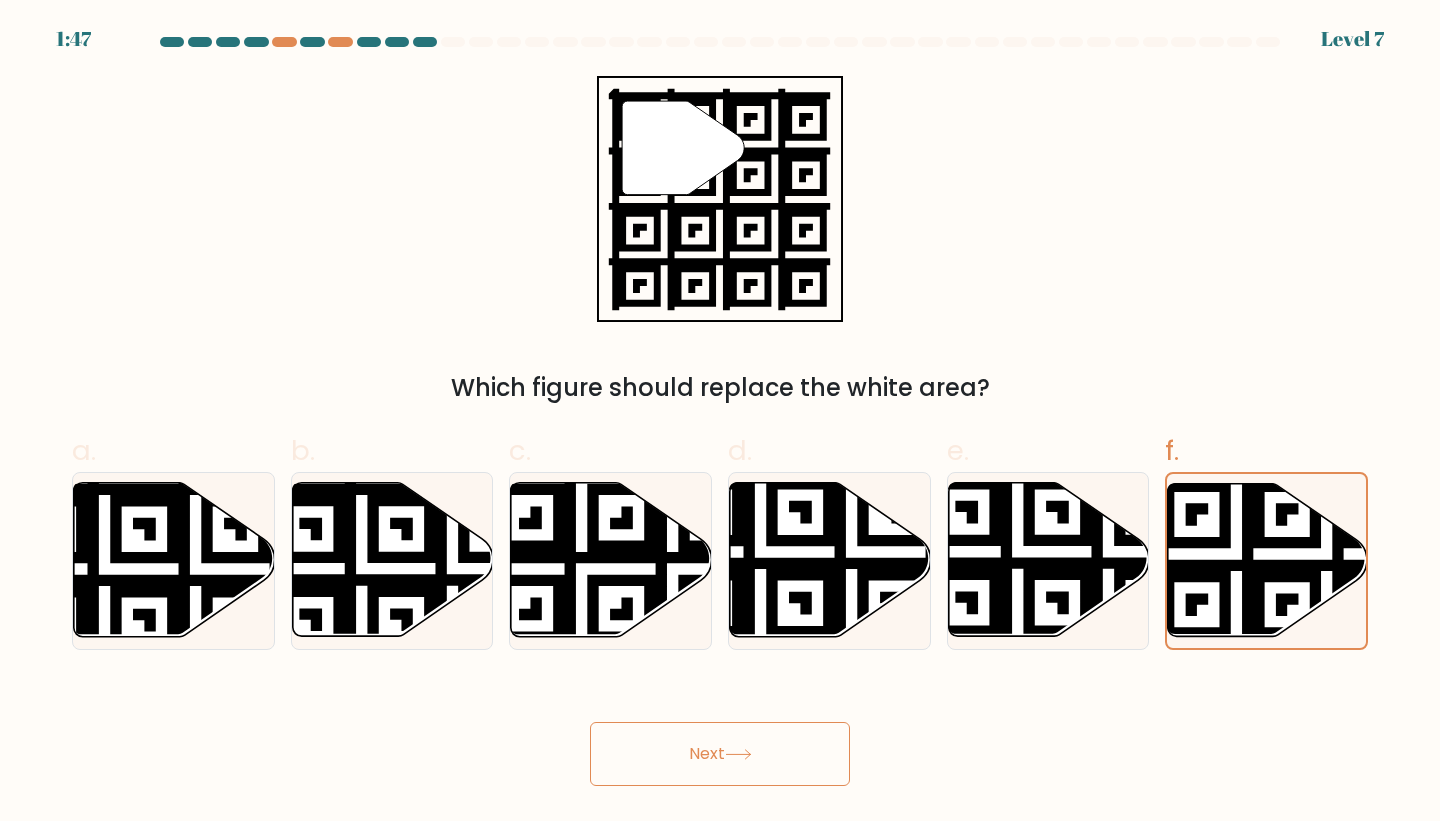 click on "Next" at bounding box center [720, 754] 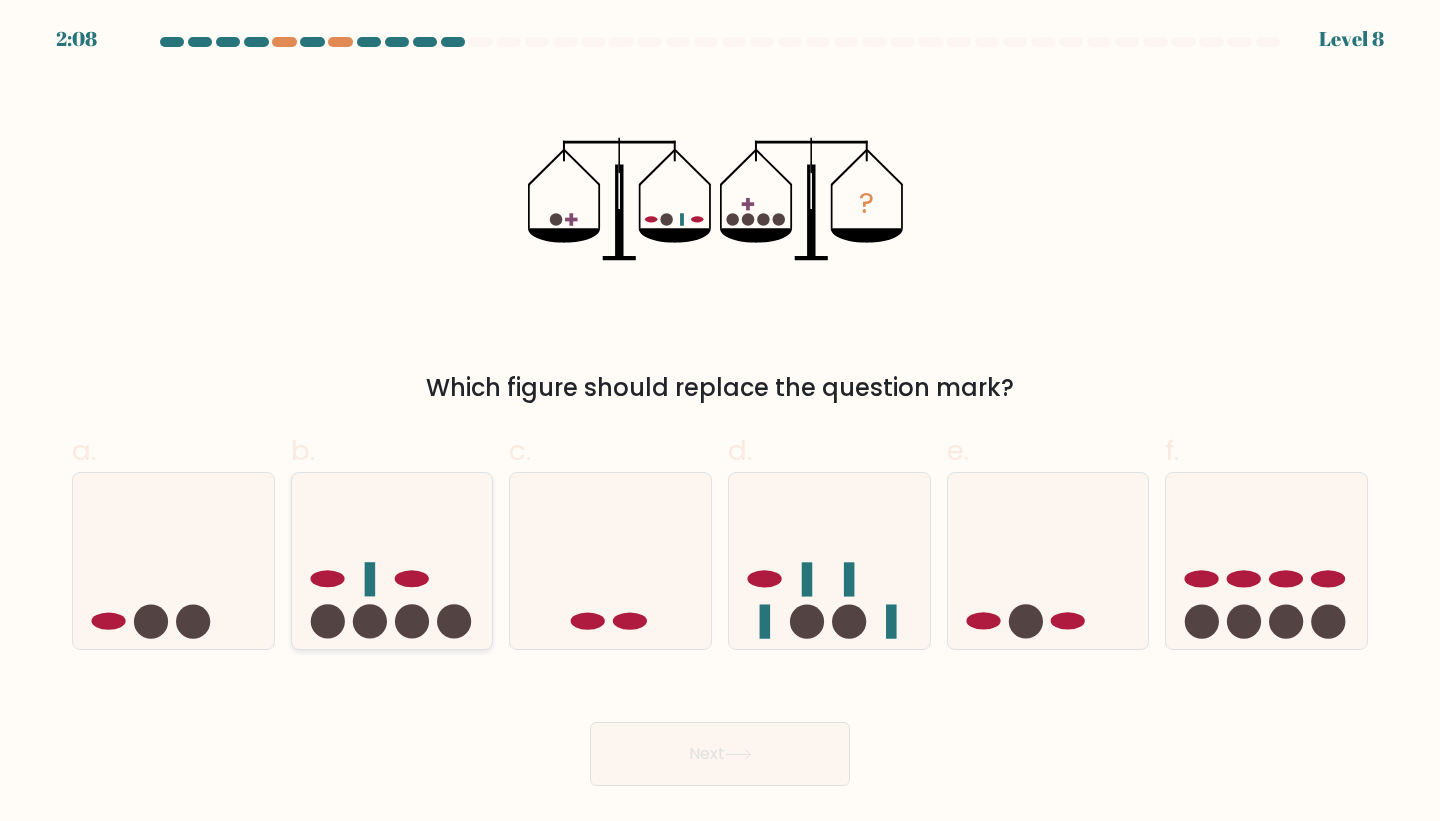 click at bounding box center [392, 561] 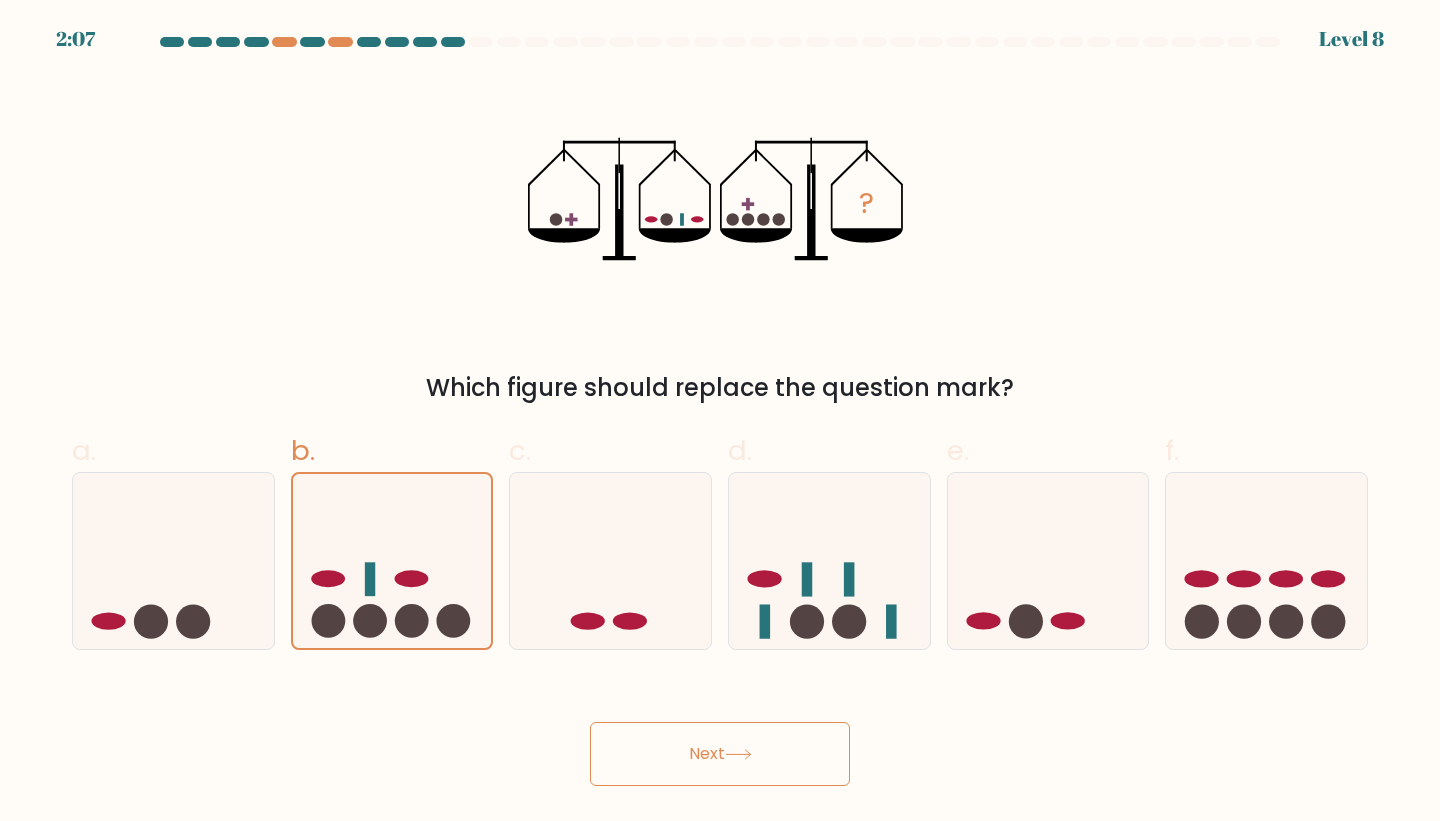 click on "Next" at bounding box center (720, 754) 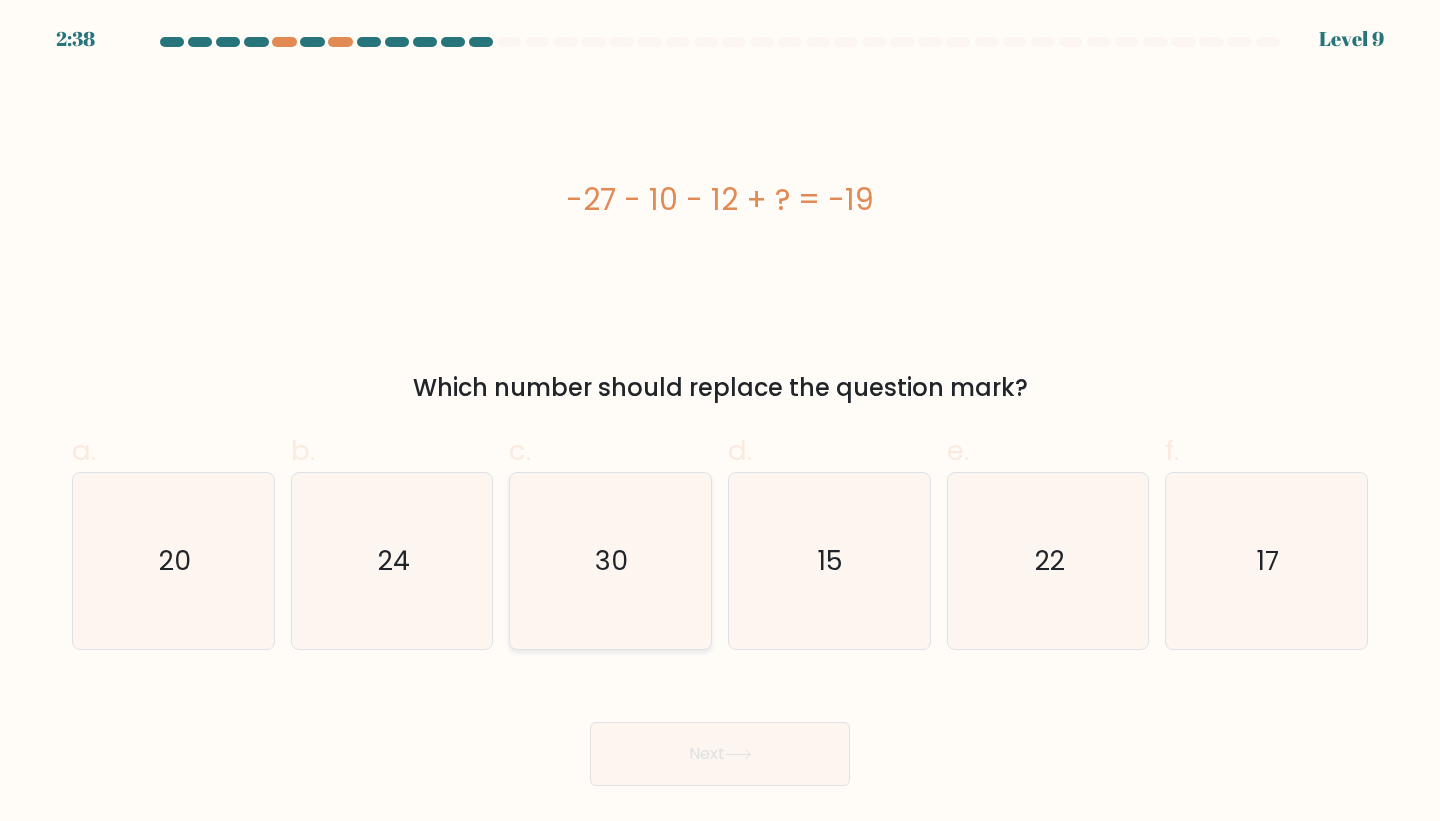 click on "30" at bounding box center (610, 561) 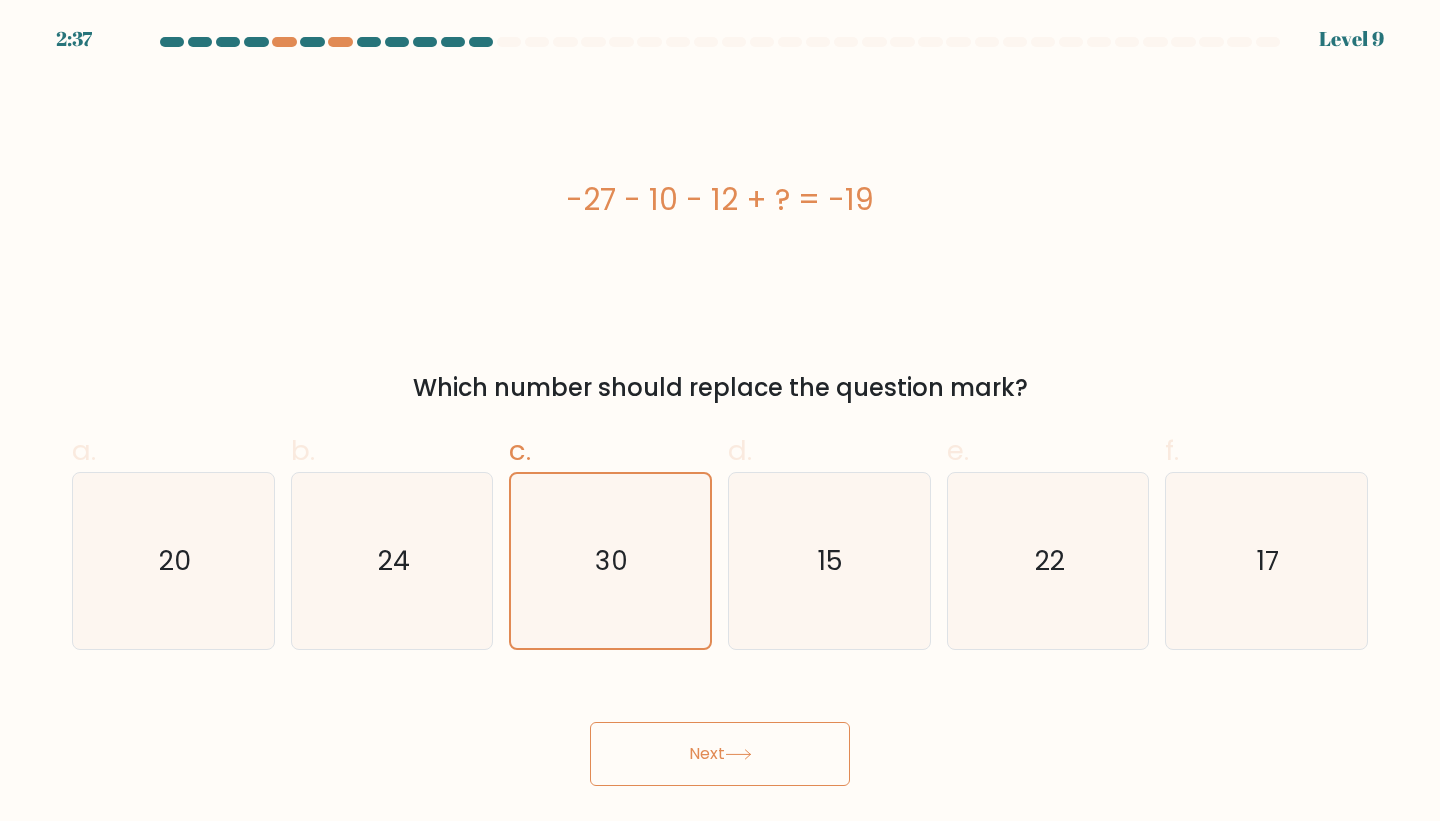 click on "Next" at bounding box center (720, 754) 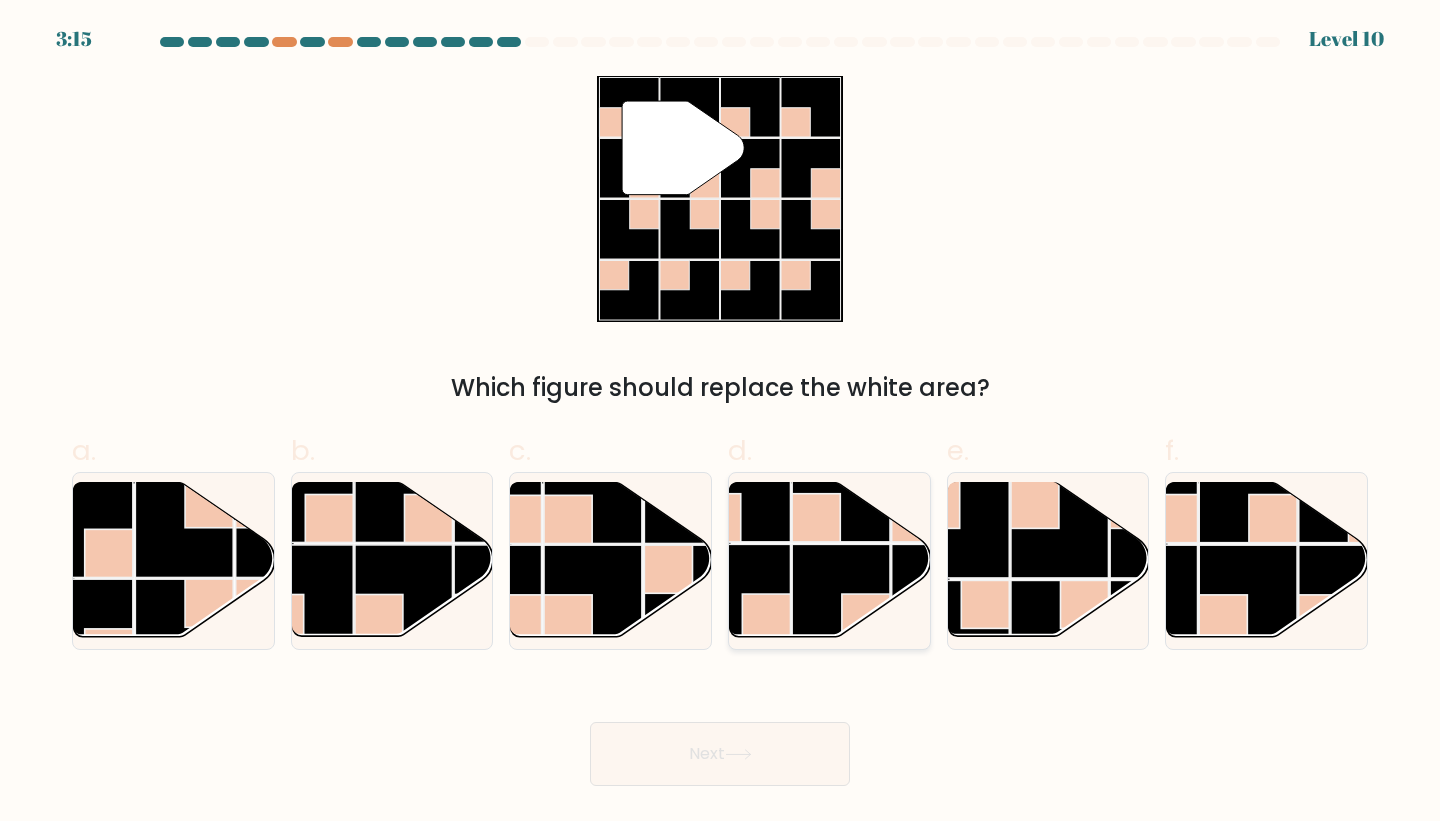 click at bounding box center [841, 594] 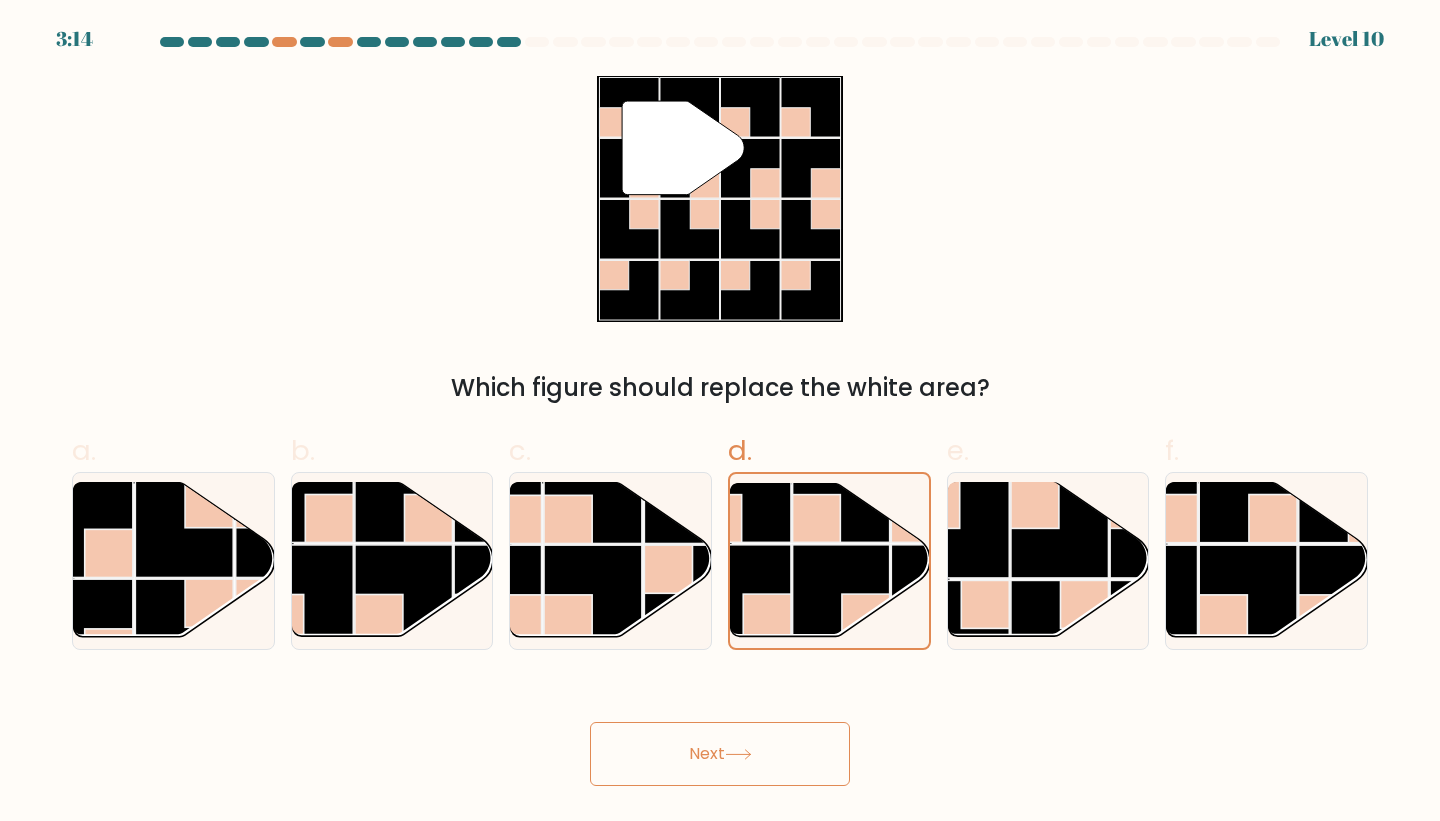 click on "Next" at bounding box center (720, 754) 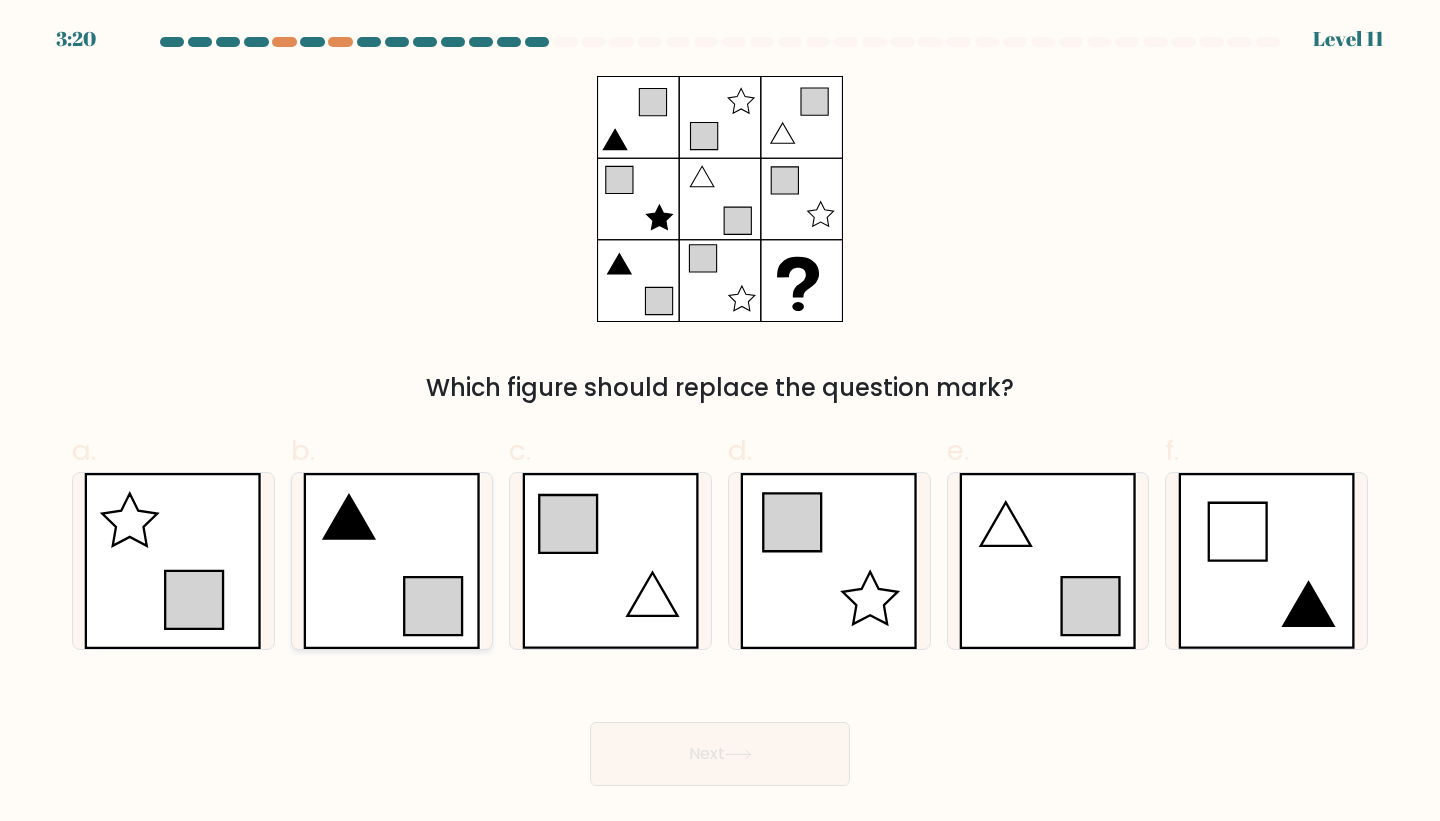 click at bounding box center [392, 561] 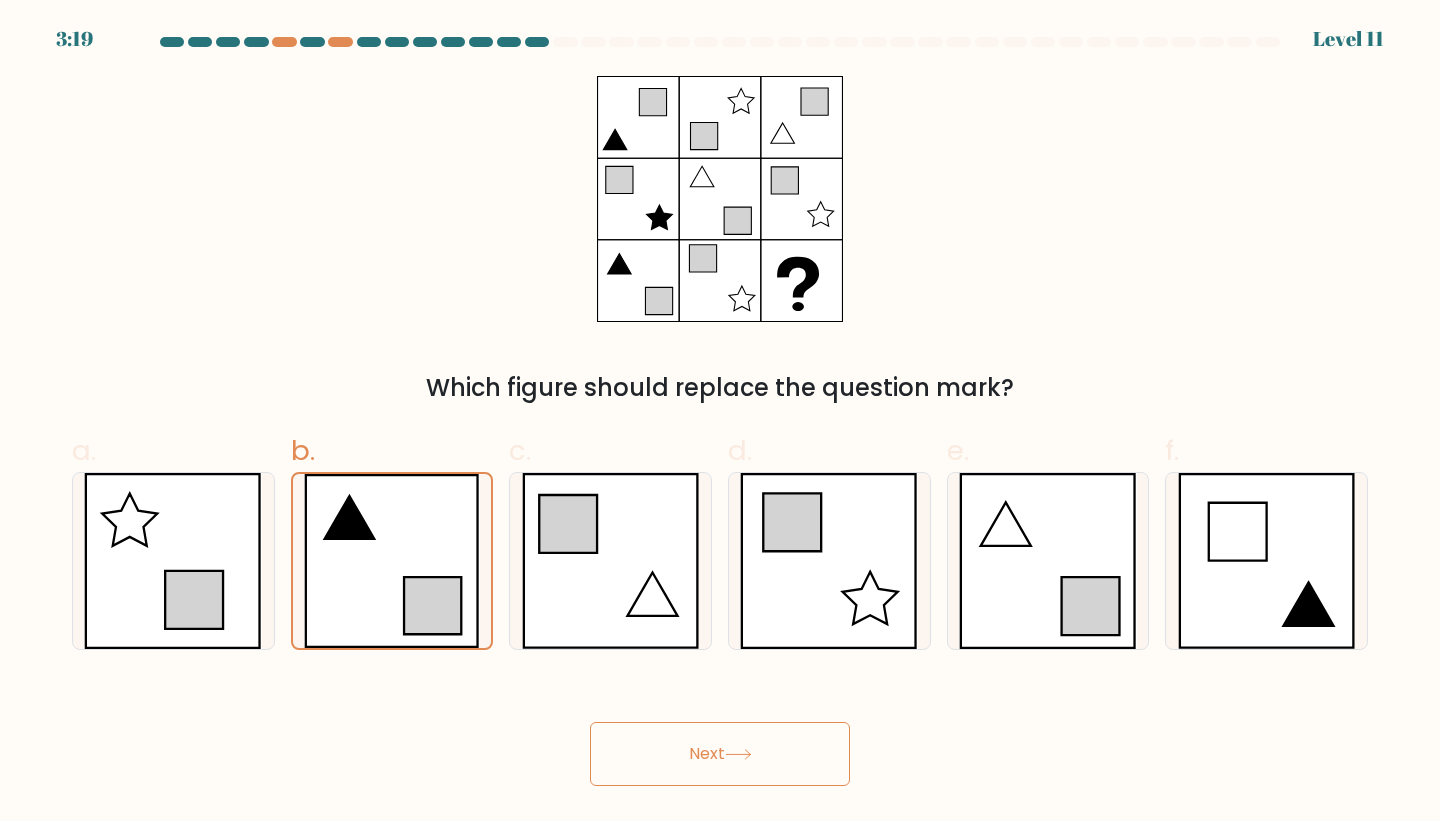 click on "Next" at bounding box center [720, 754] 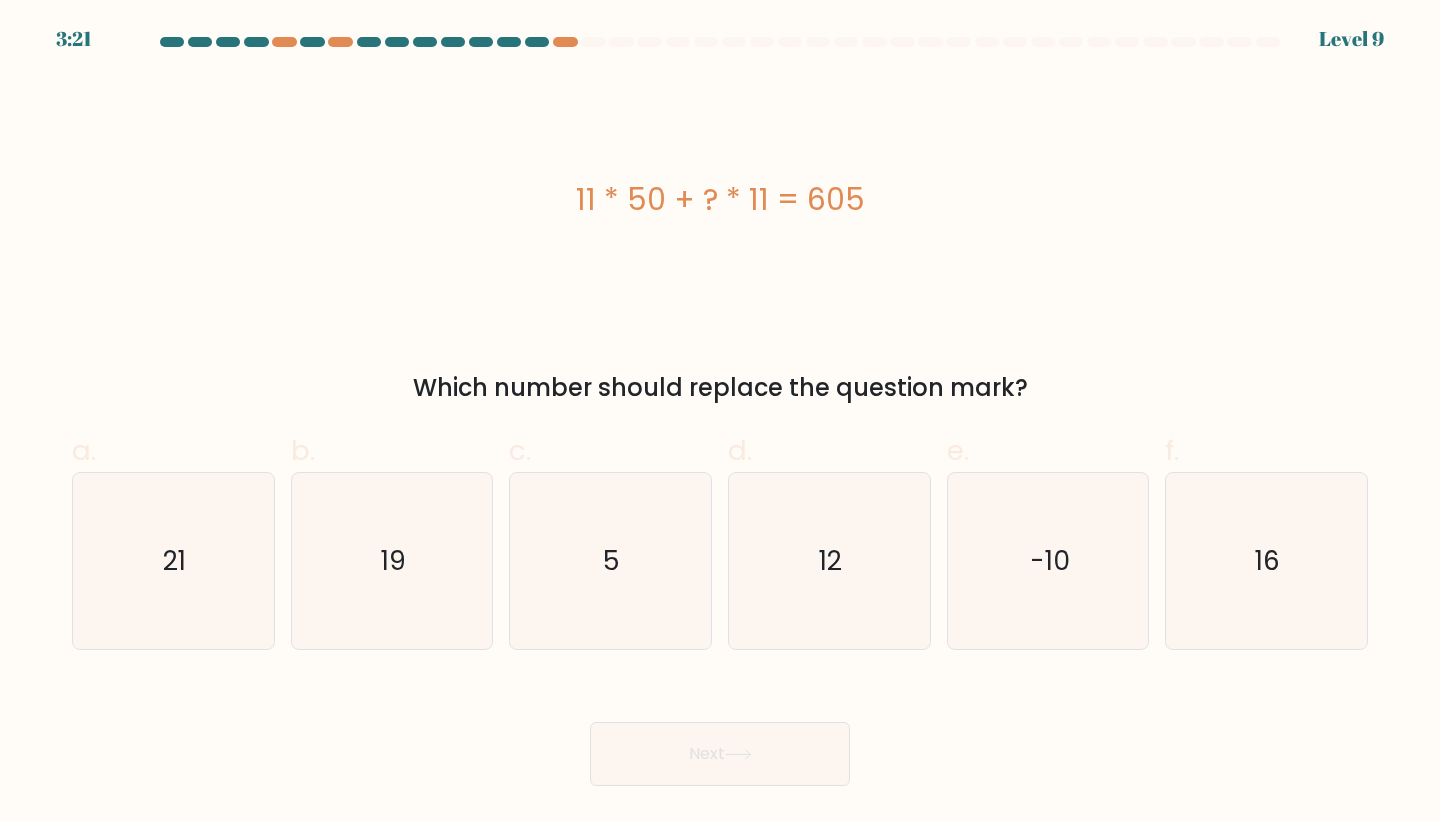 type 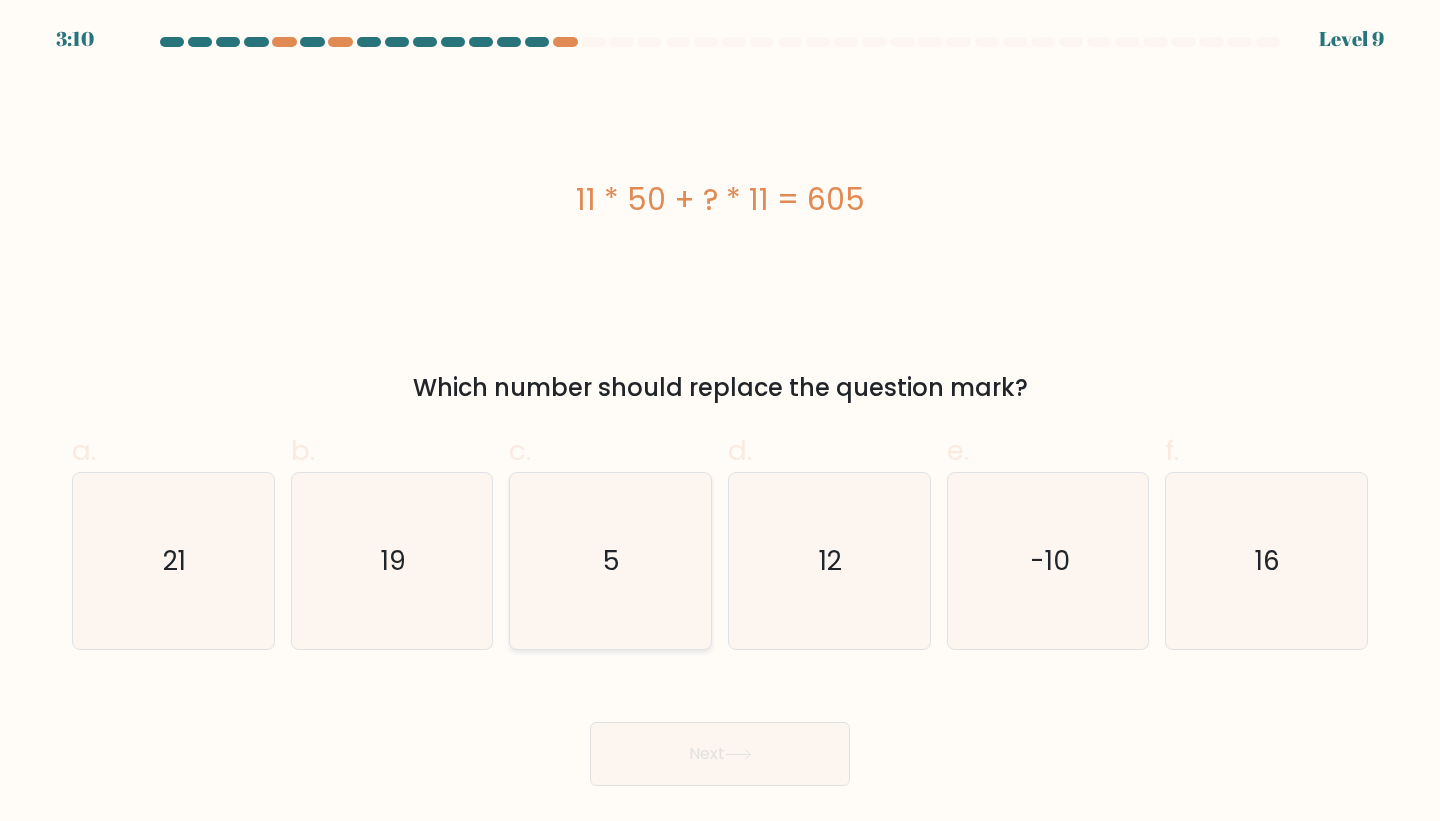 click on "5" at bounding box center (610, 561) 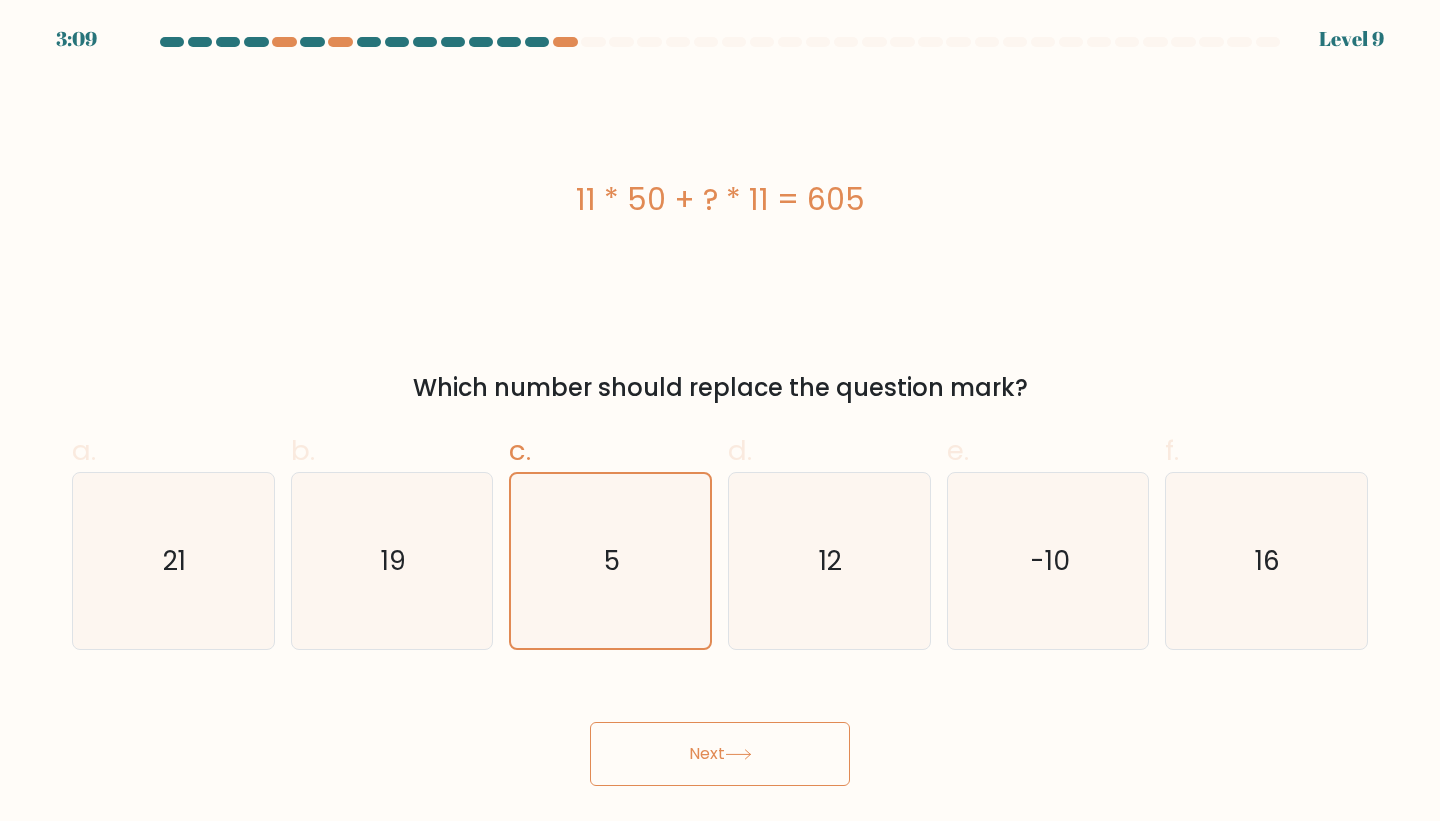 click on "Next" at bounding box center [720, 754] 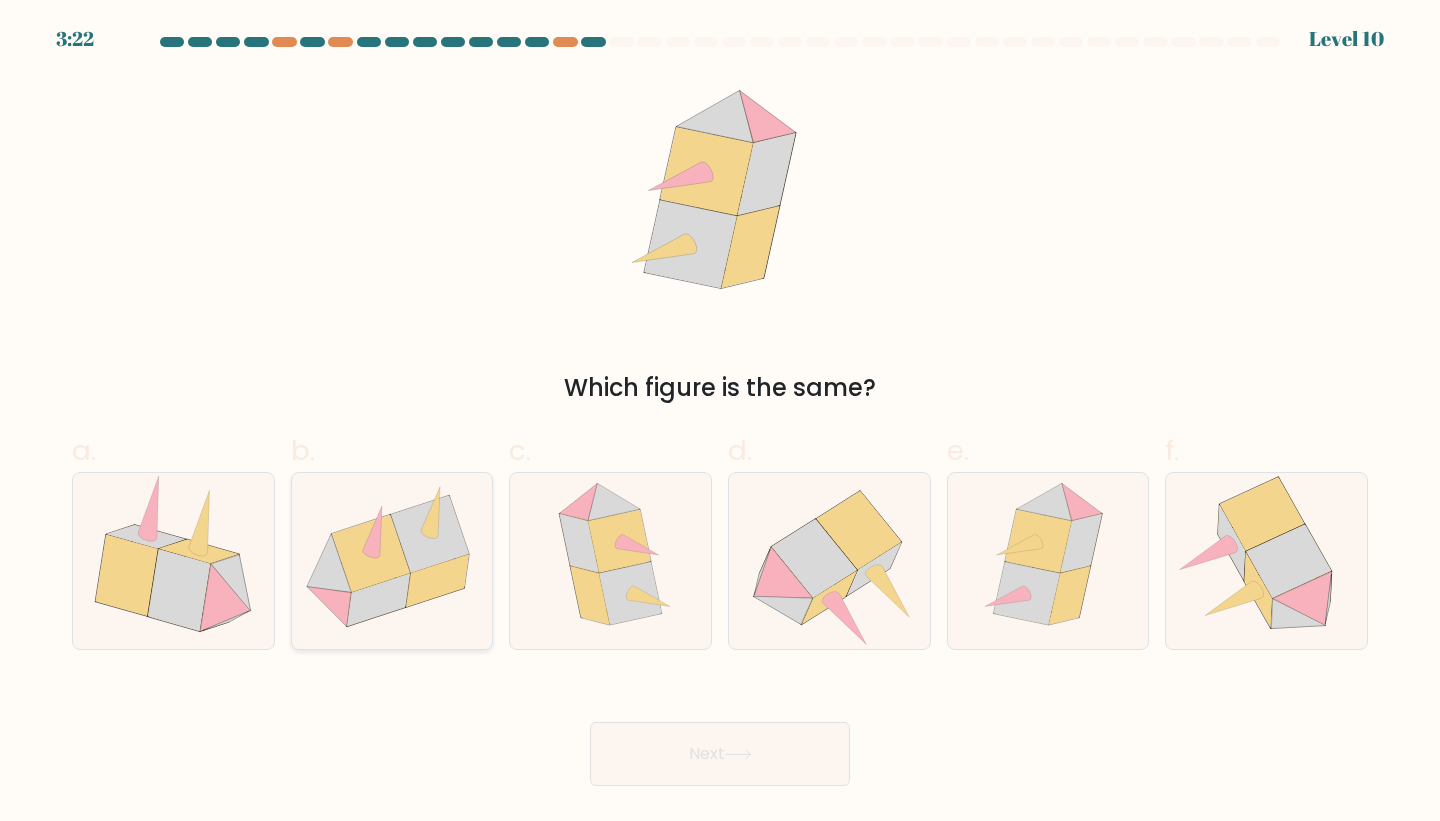 click at bounding box center [392, 561] 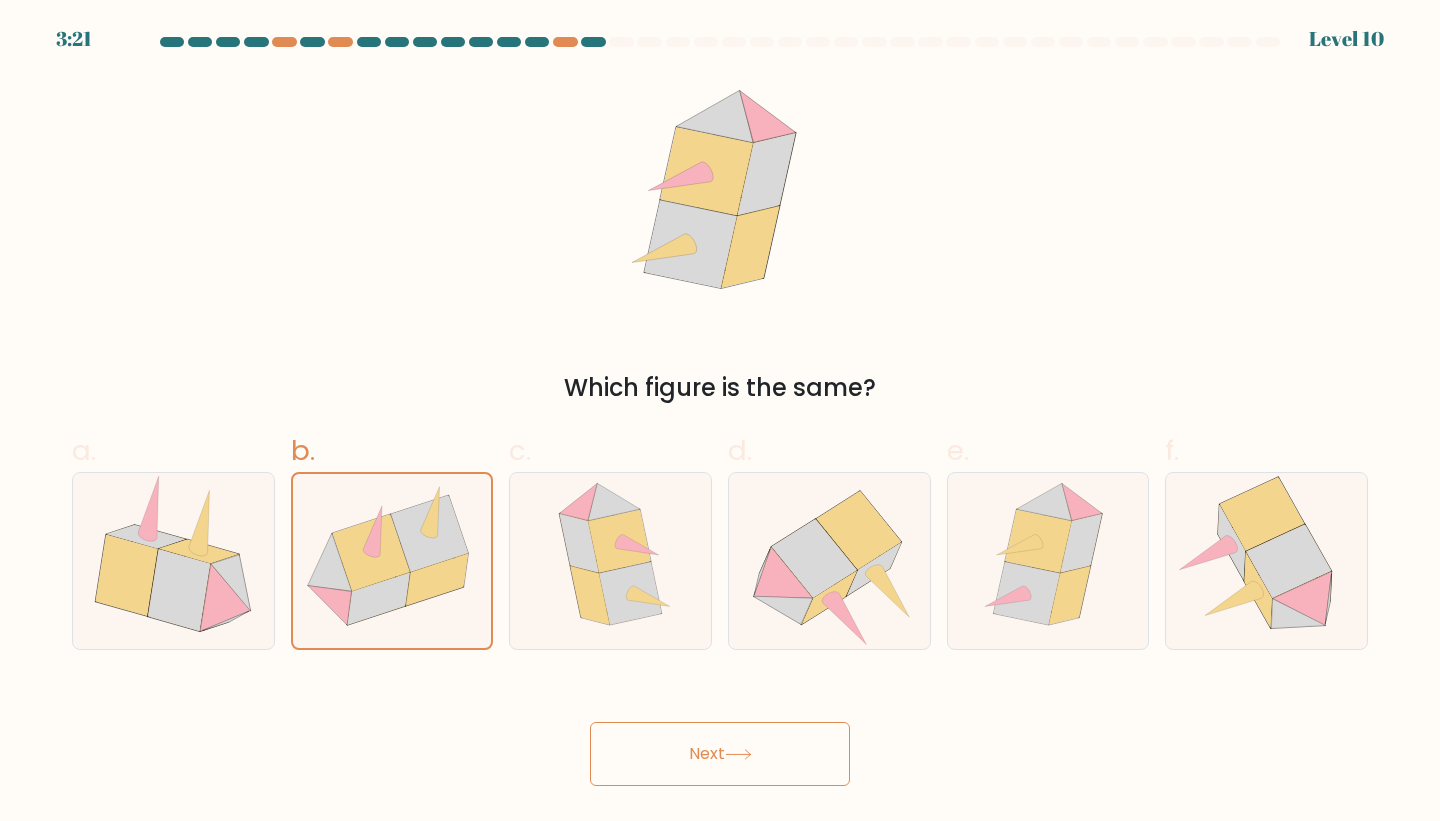 click on "Next" at bounding box center (720, 754) 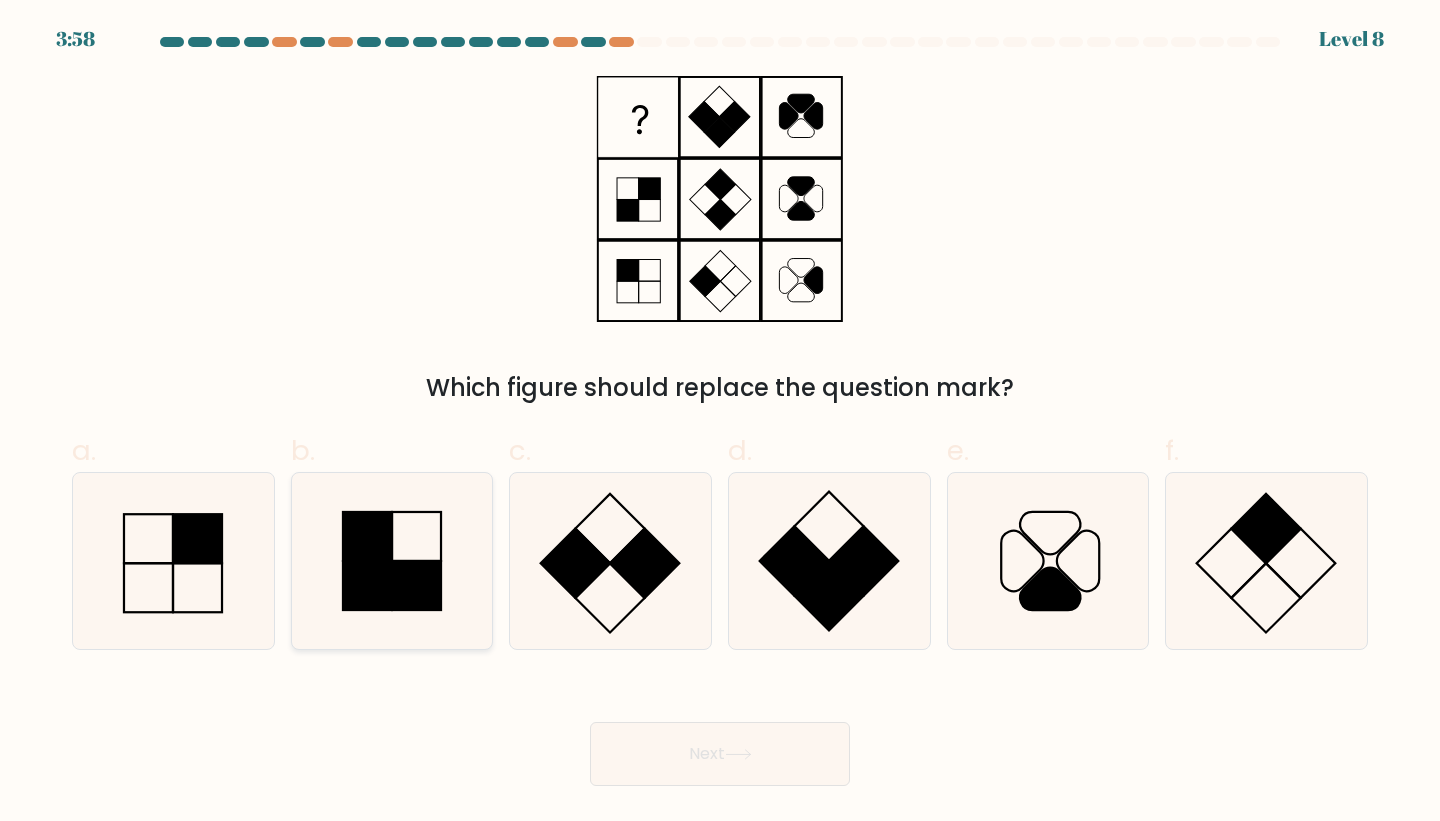 click at bounding box center [367, 585] 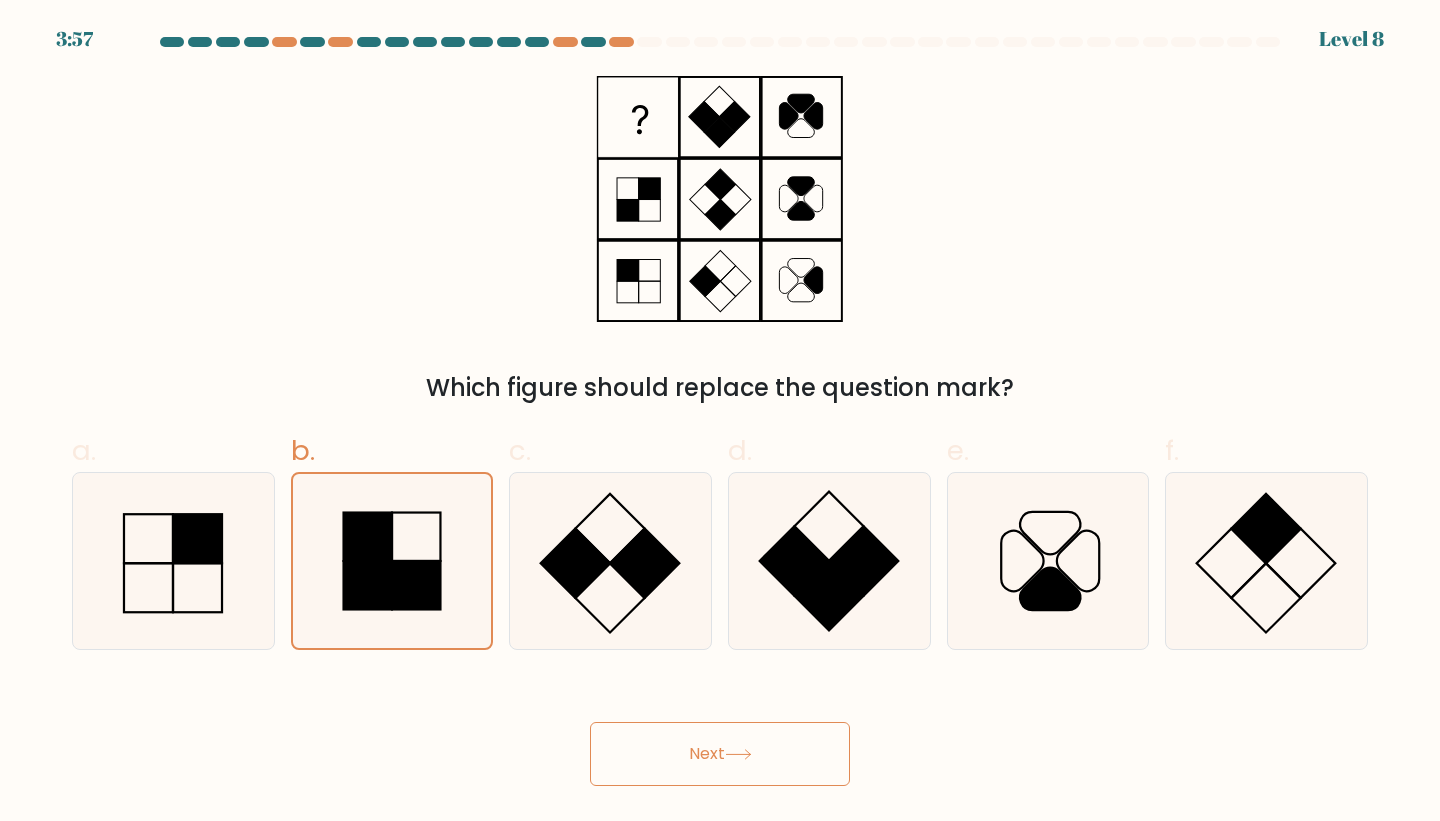 click on "Next" at bounding box center [720, 754] 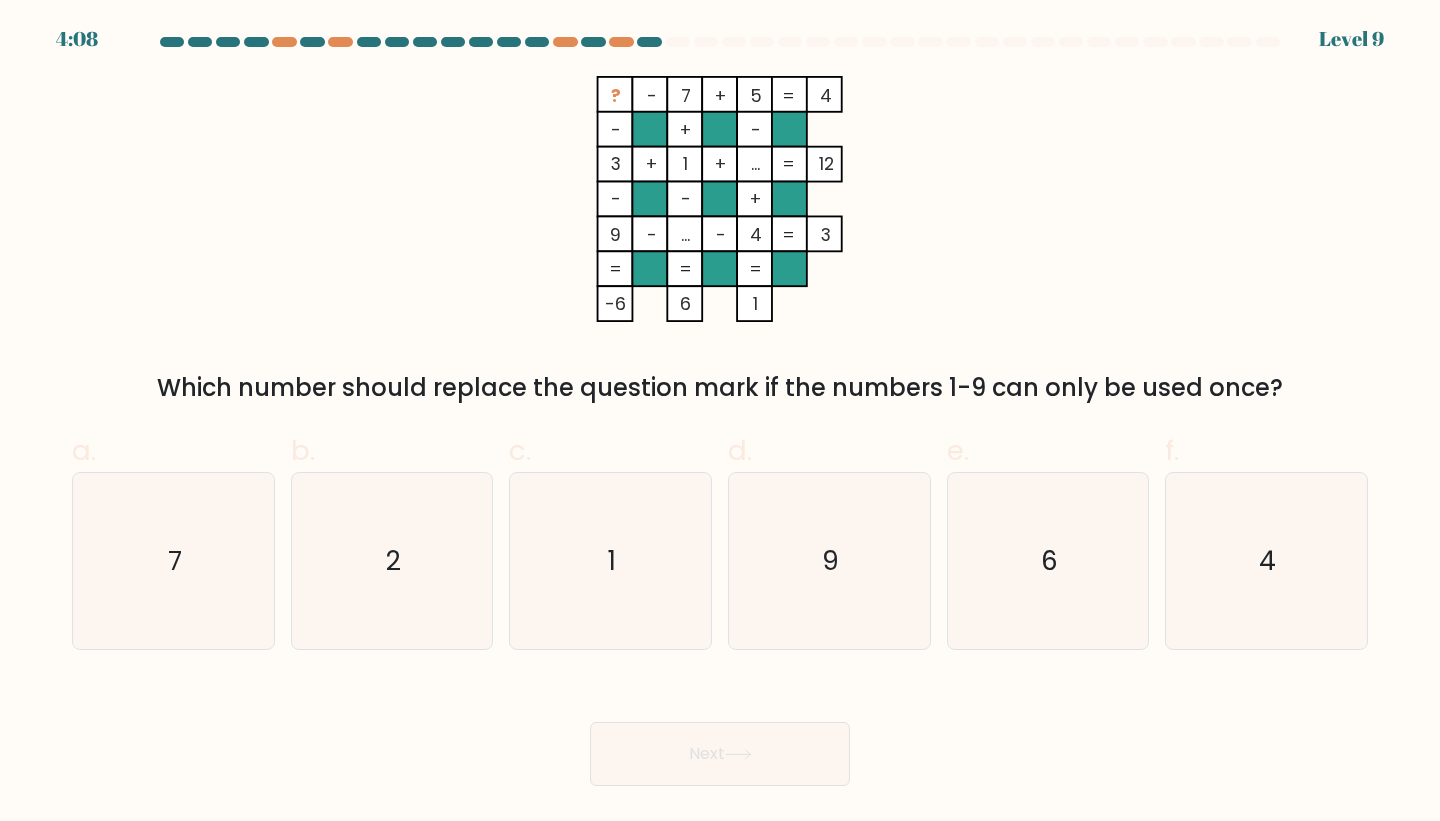 click at bounding box center (720, 411) 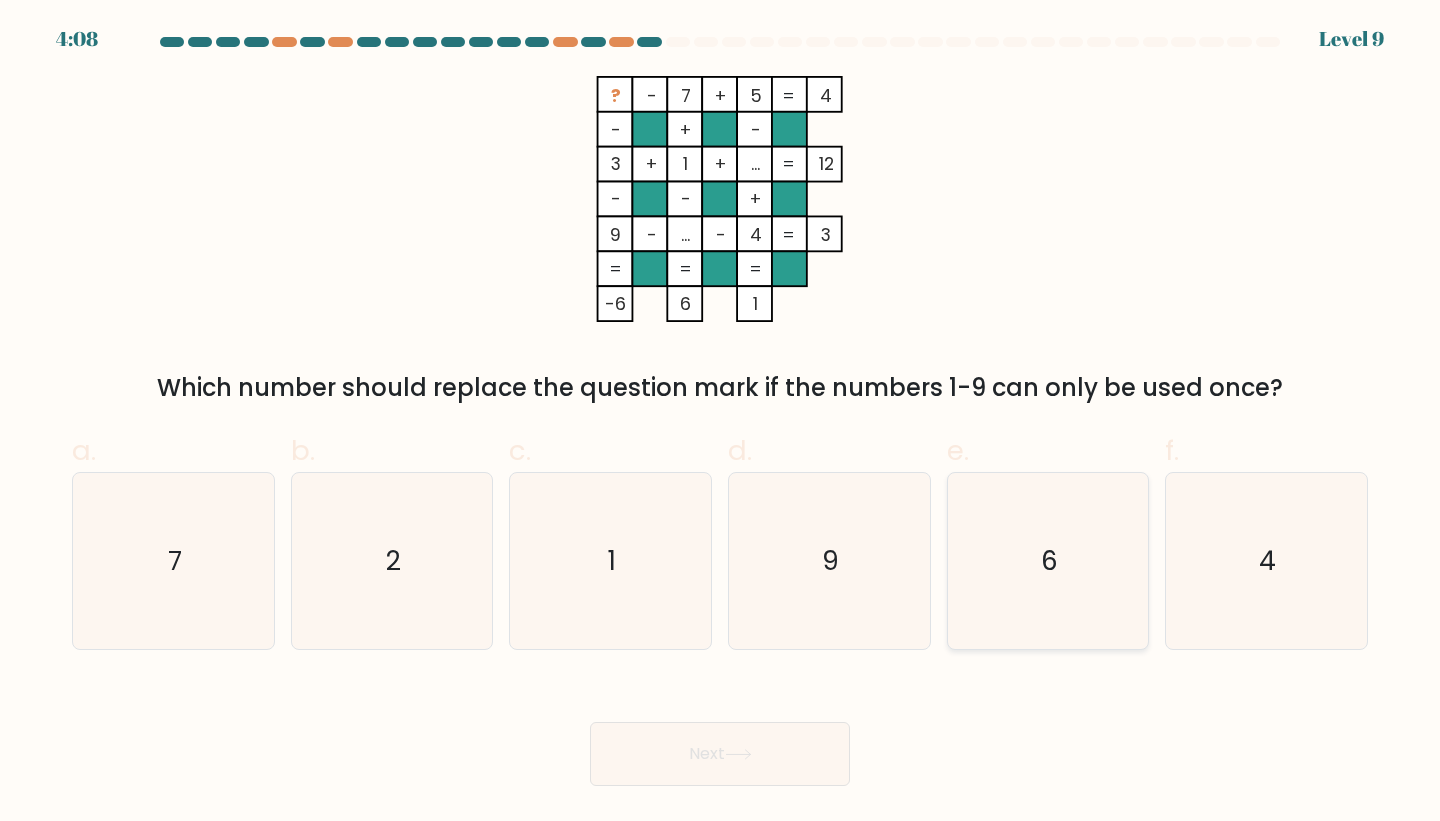 click on "6" at bounding box center [1048, 561] 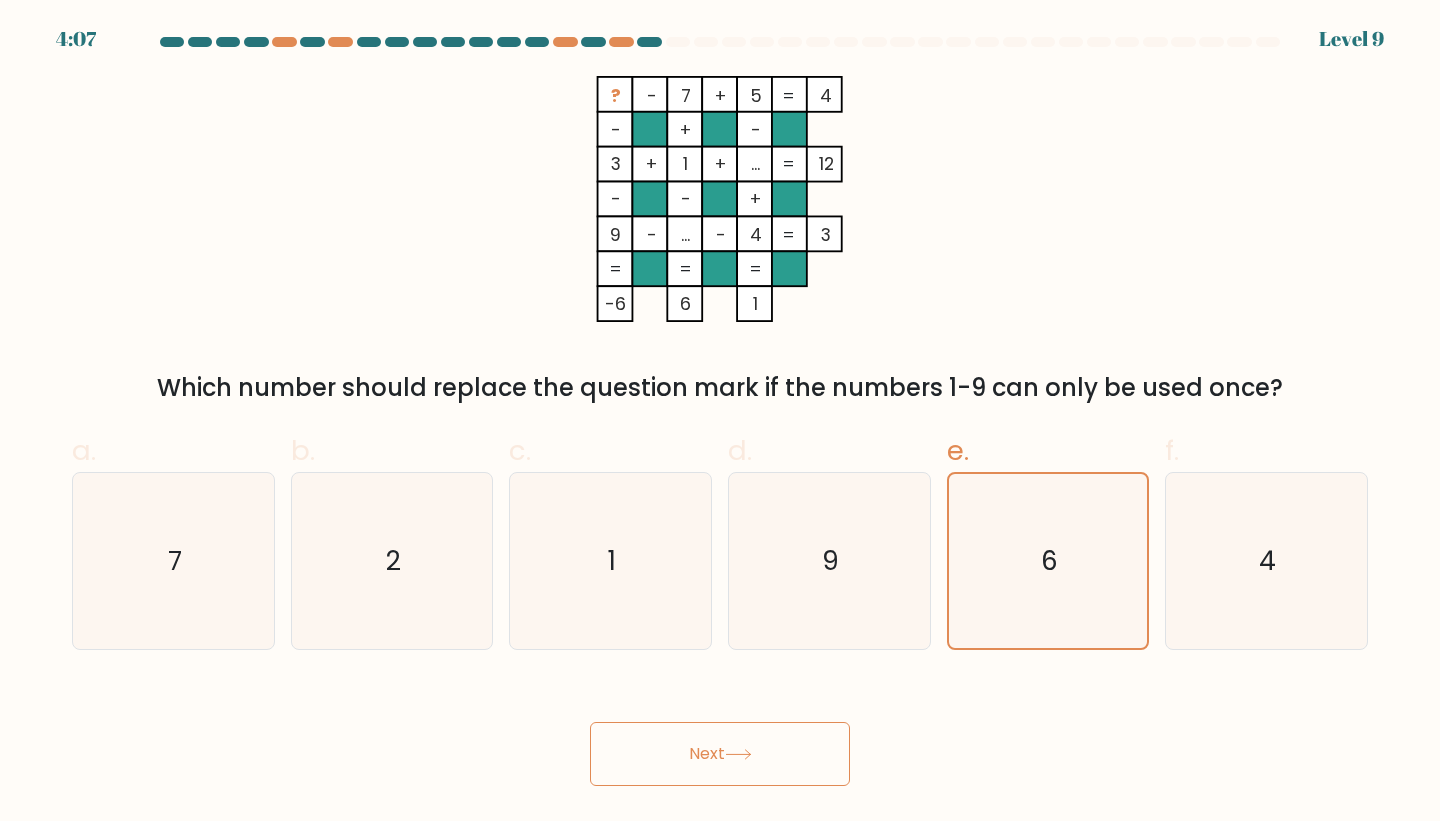 click at bounding box center (738, 754) 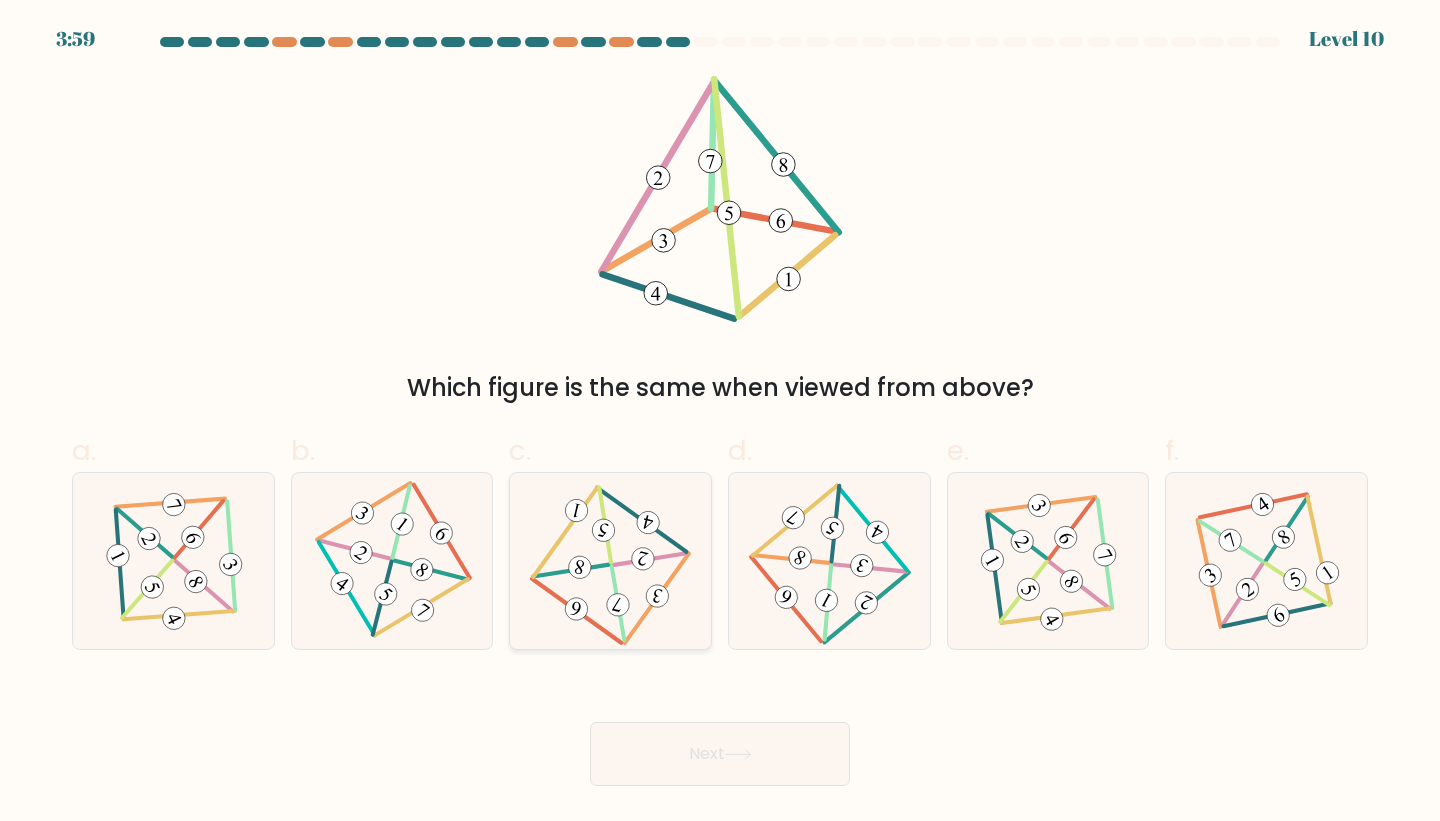 click at bounding box center [610, 561] 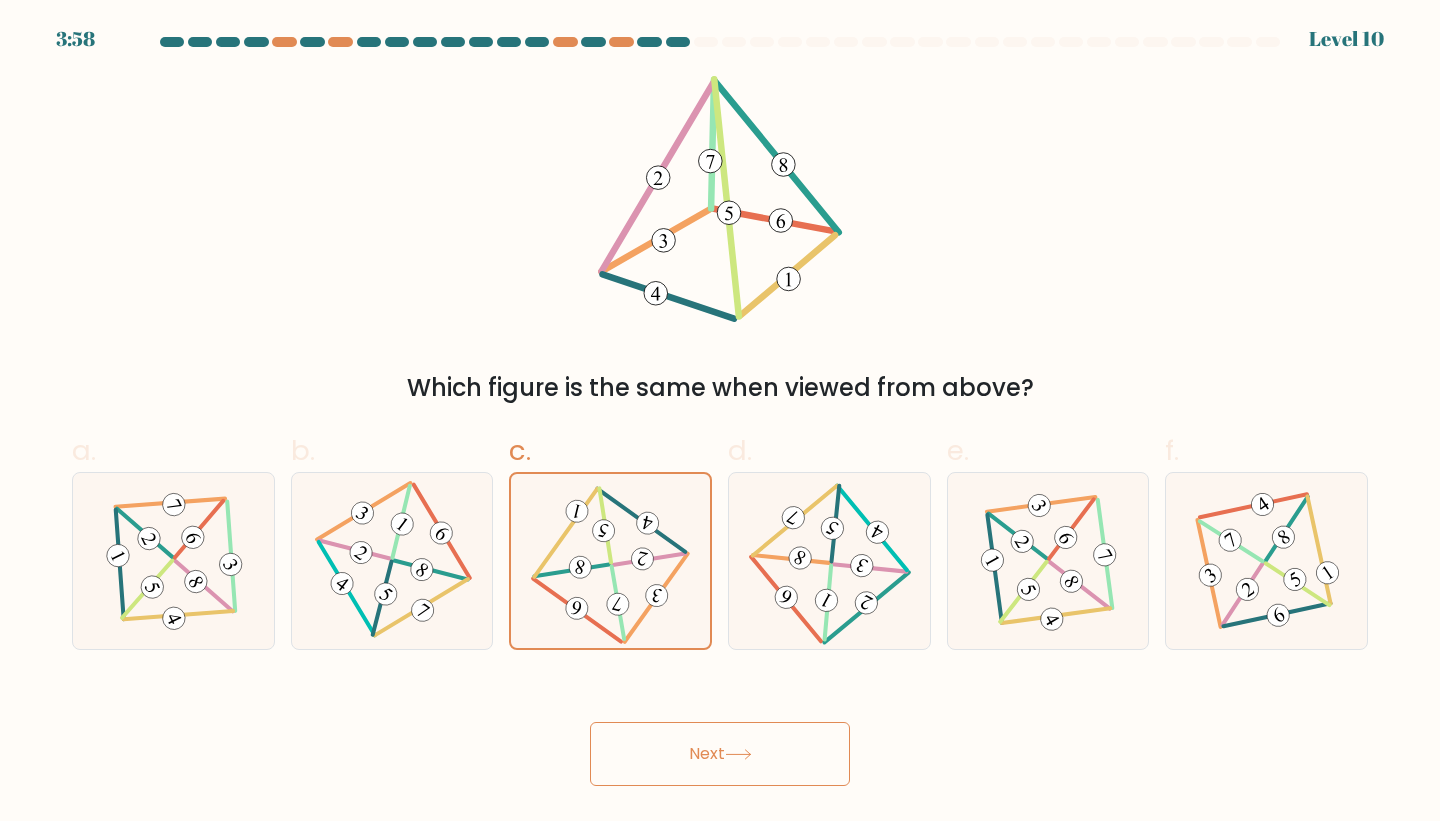 click on "Next" at bounding box center (720, 754) 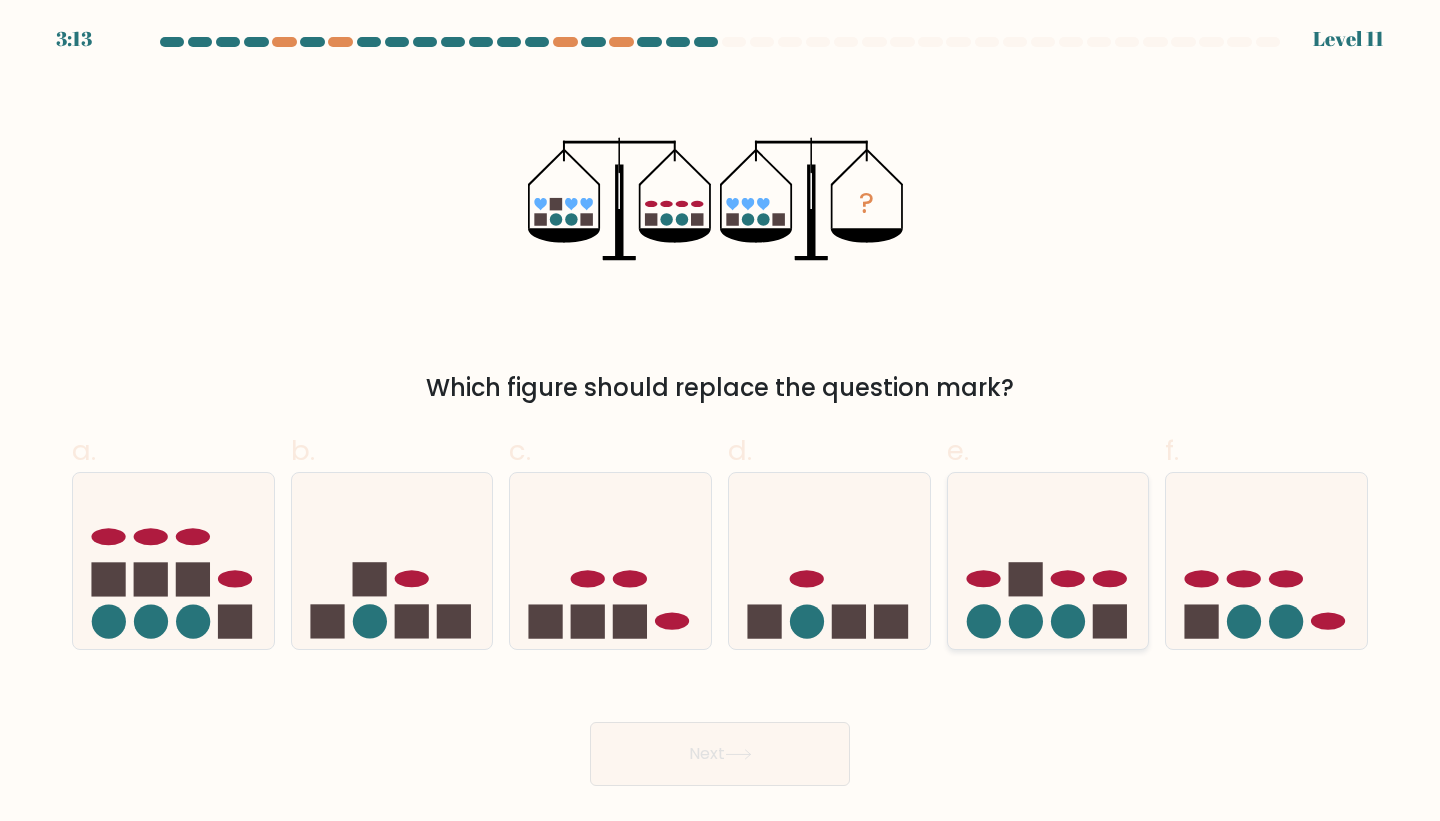click at bounding box center [1048, 561] 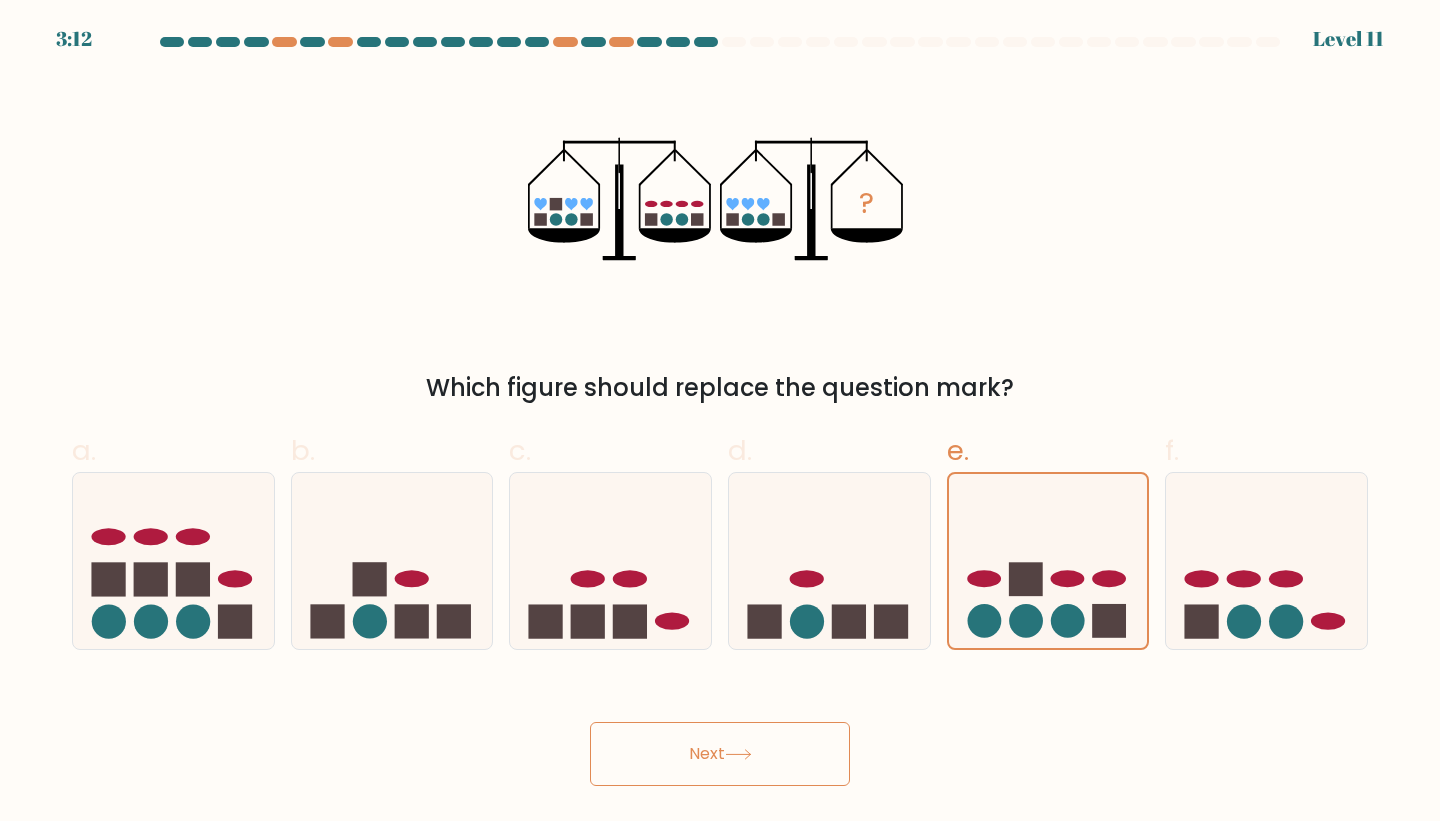 click on "Next" at bounding box center (720, 754) 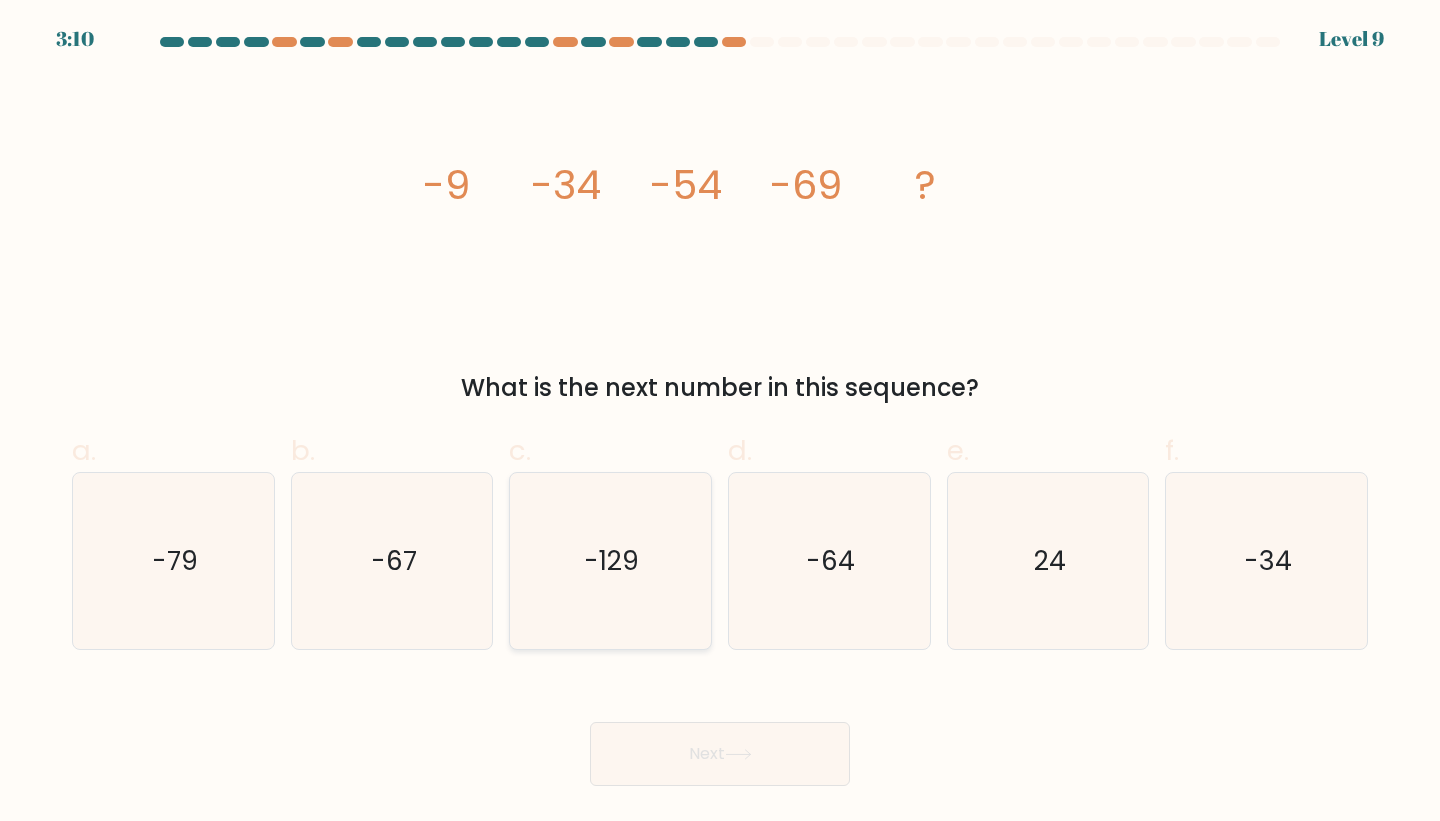click on "-129" at bounding box center (612, 560) 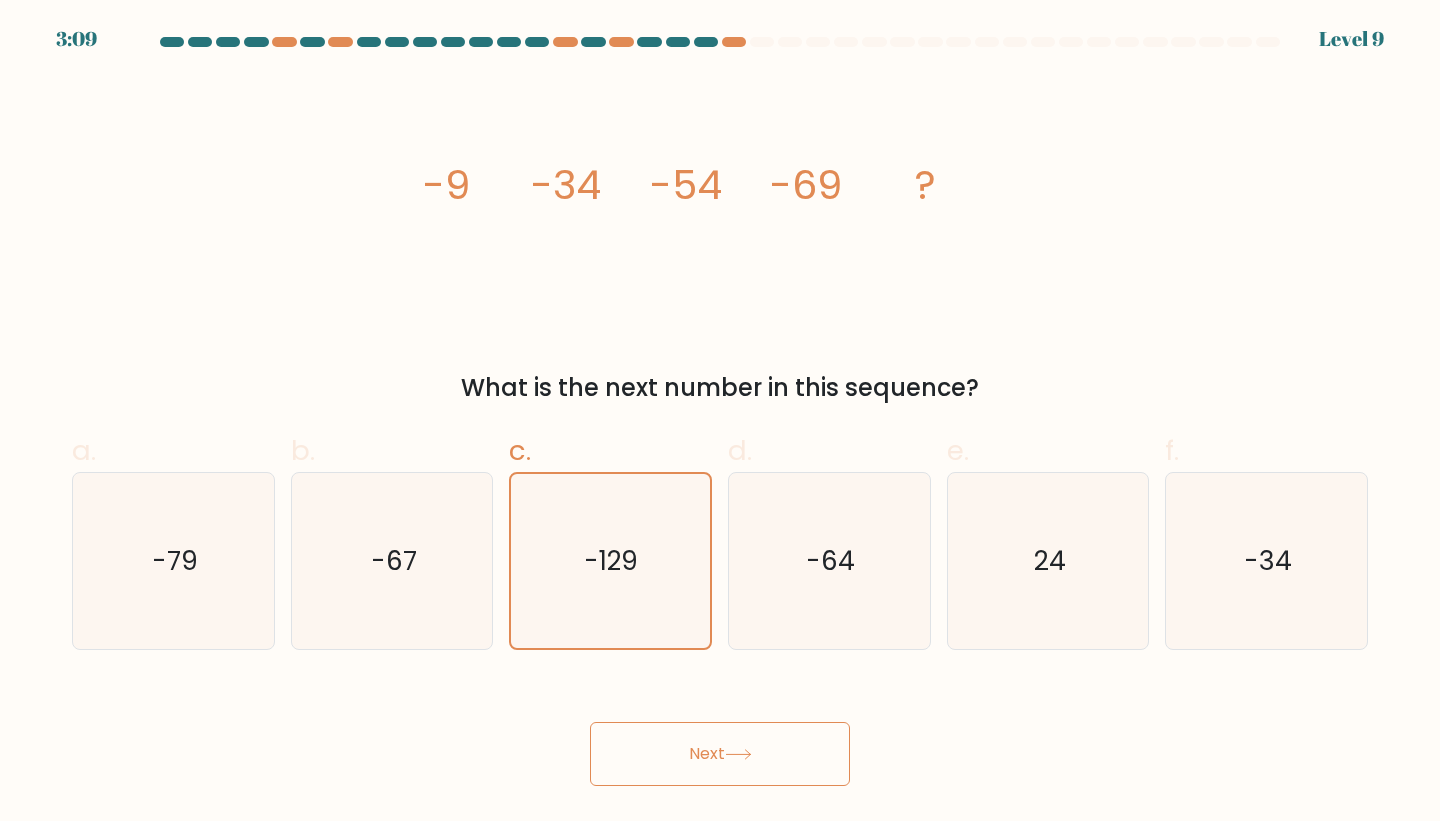 click on "Next" at bounding box center [720, 754] 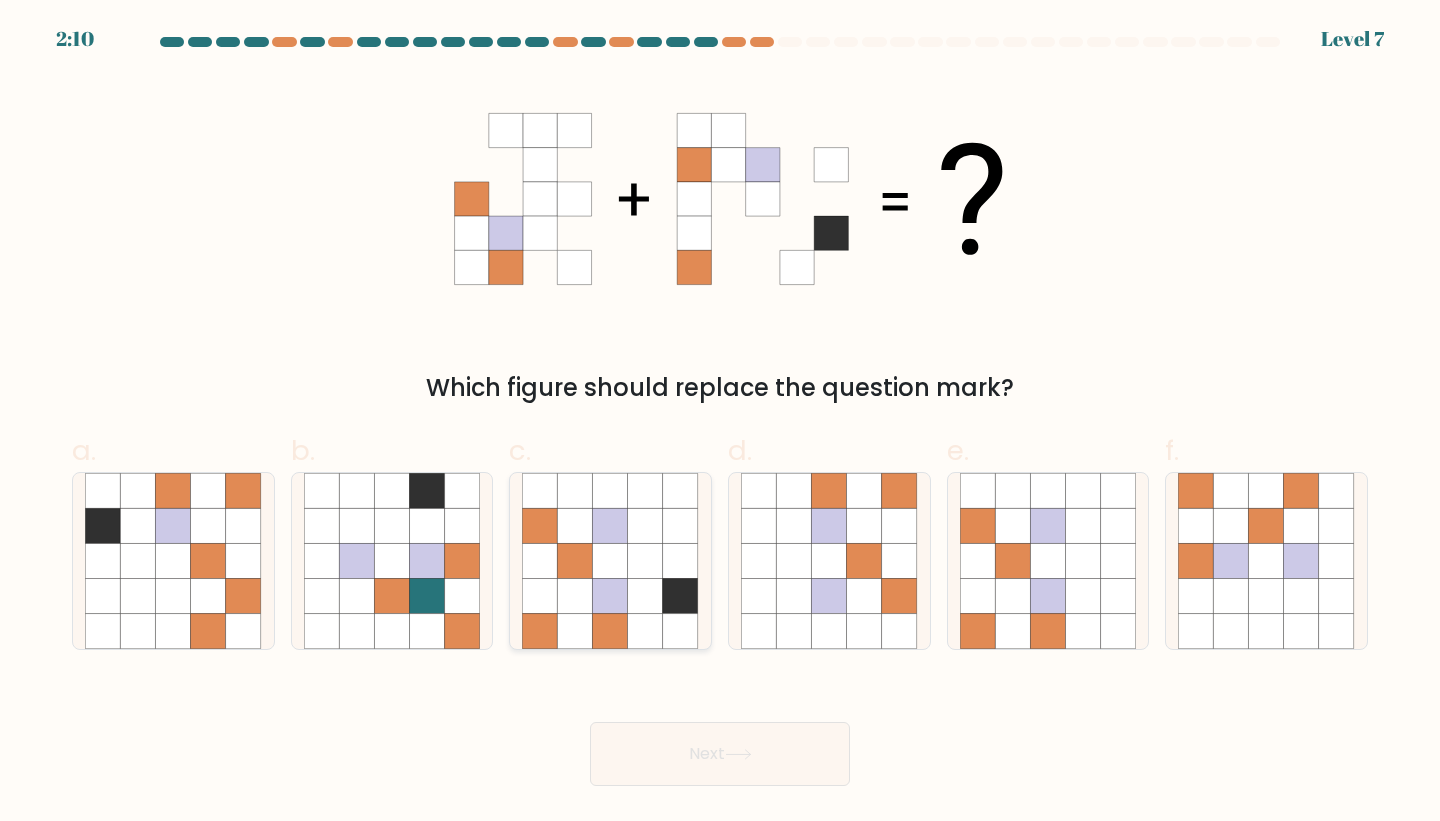 click at bounding box center [645, 560] 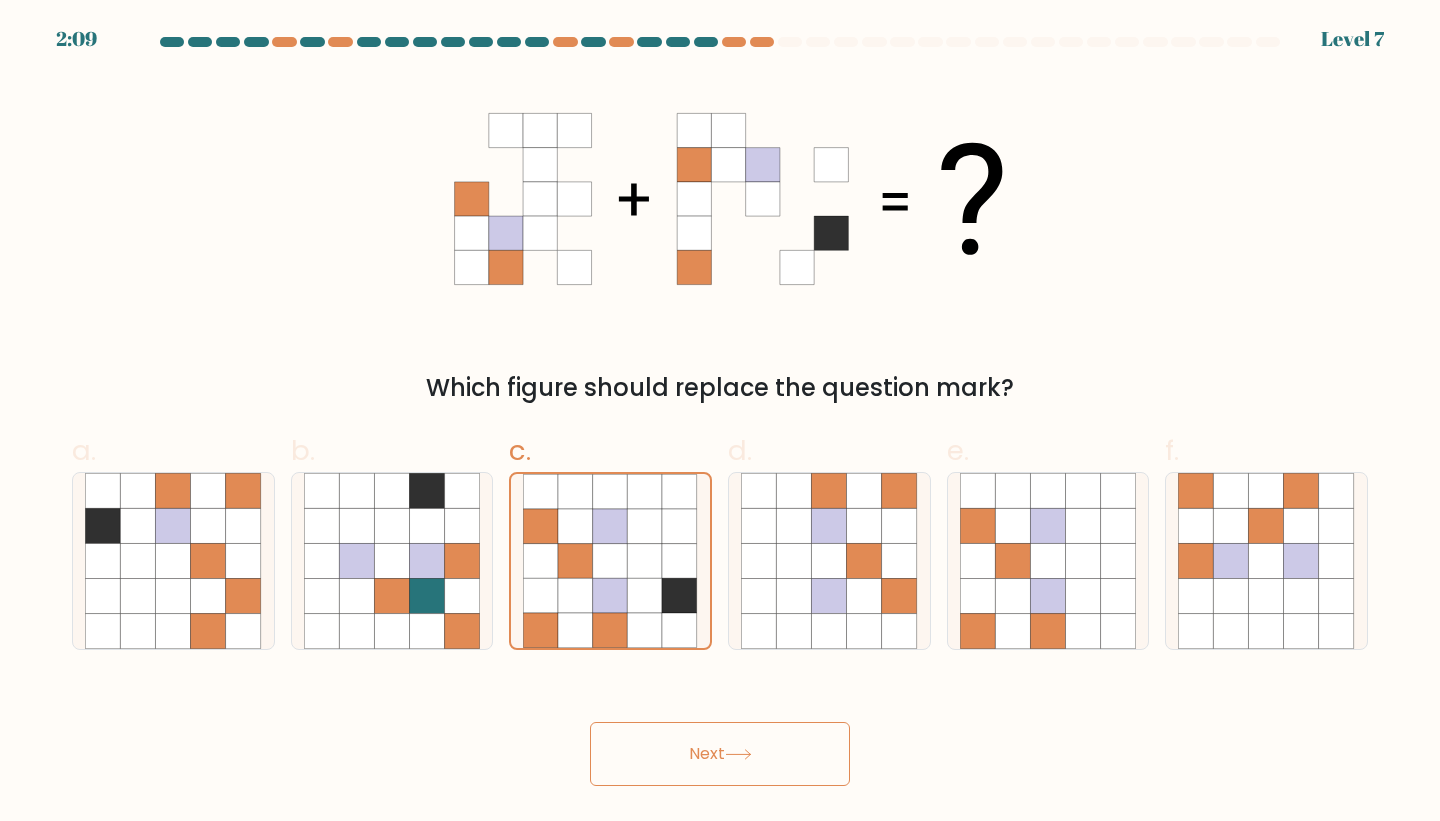 click on "Next" at bounding box center (720, 754) 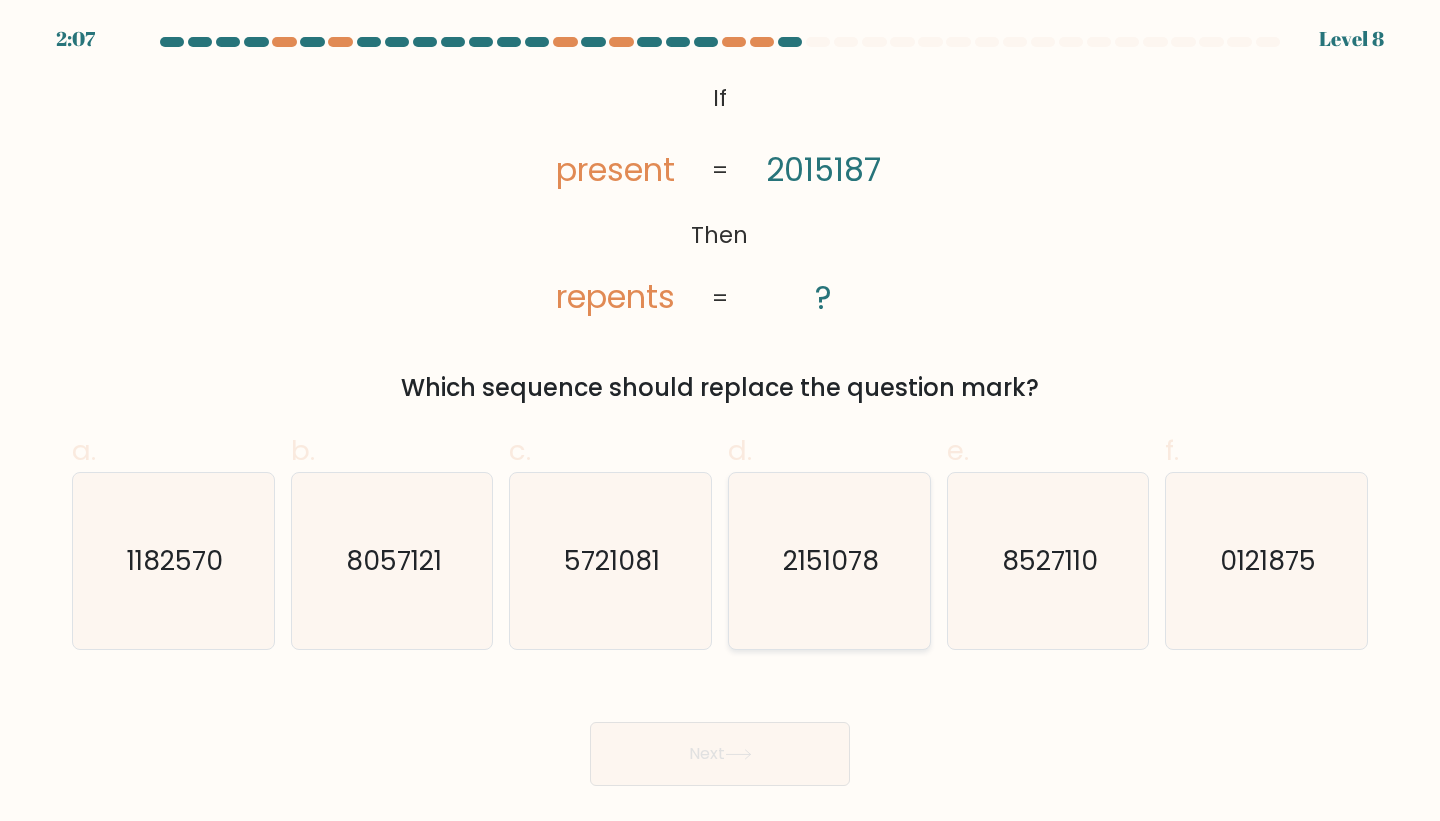 click on "2151078" at bounding box center [831, 560] 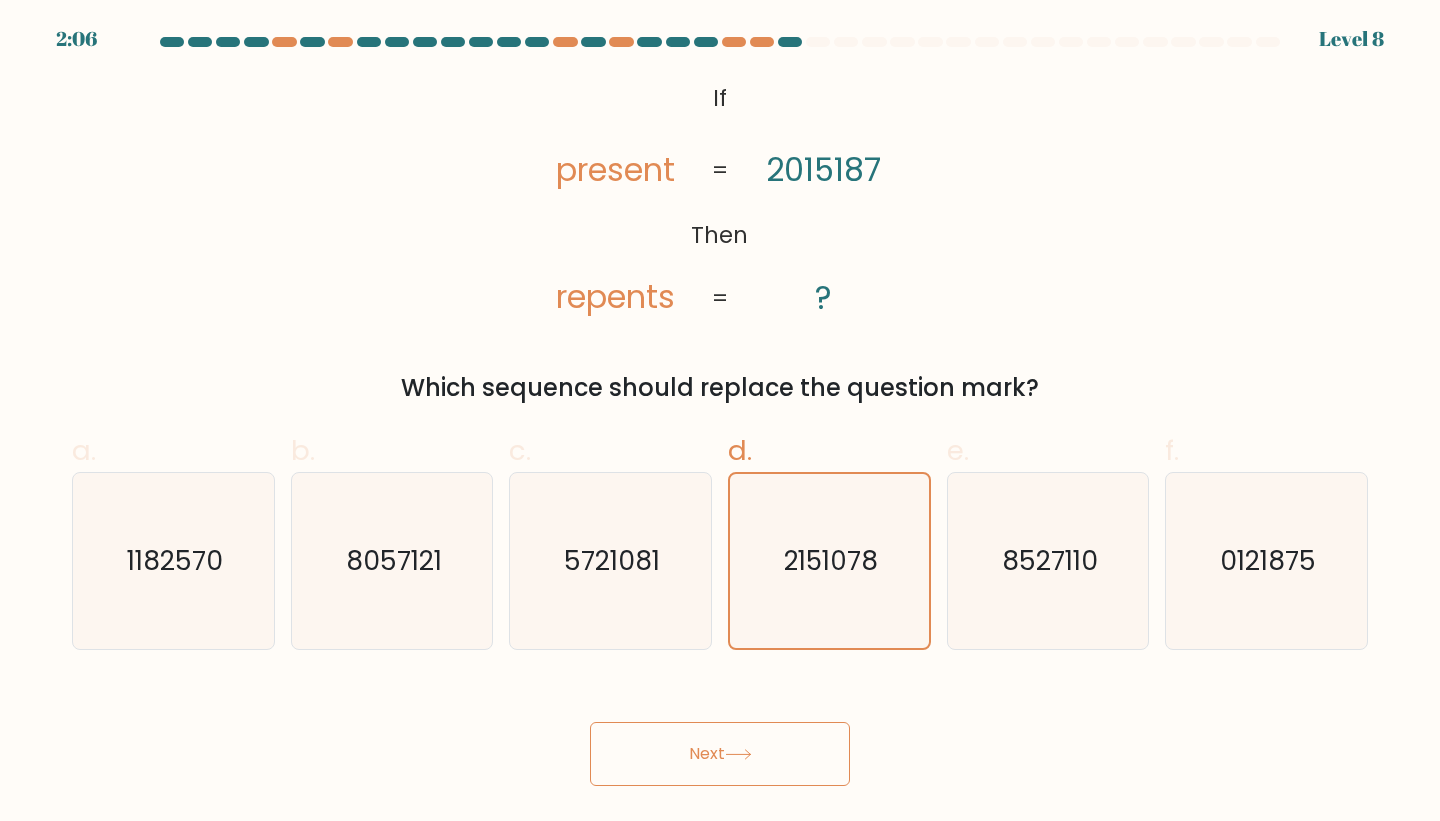 click on "Next" at bounding box center (720, 754) 